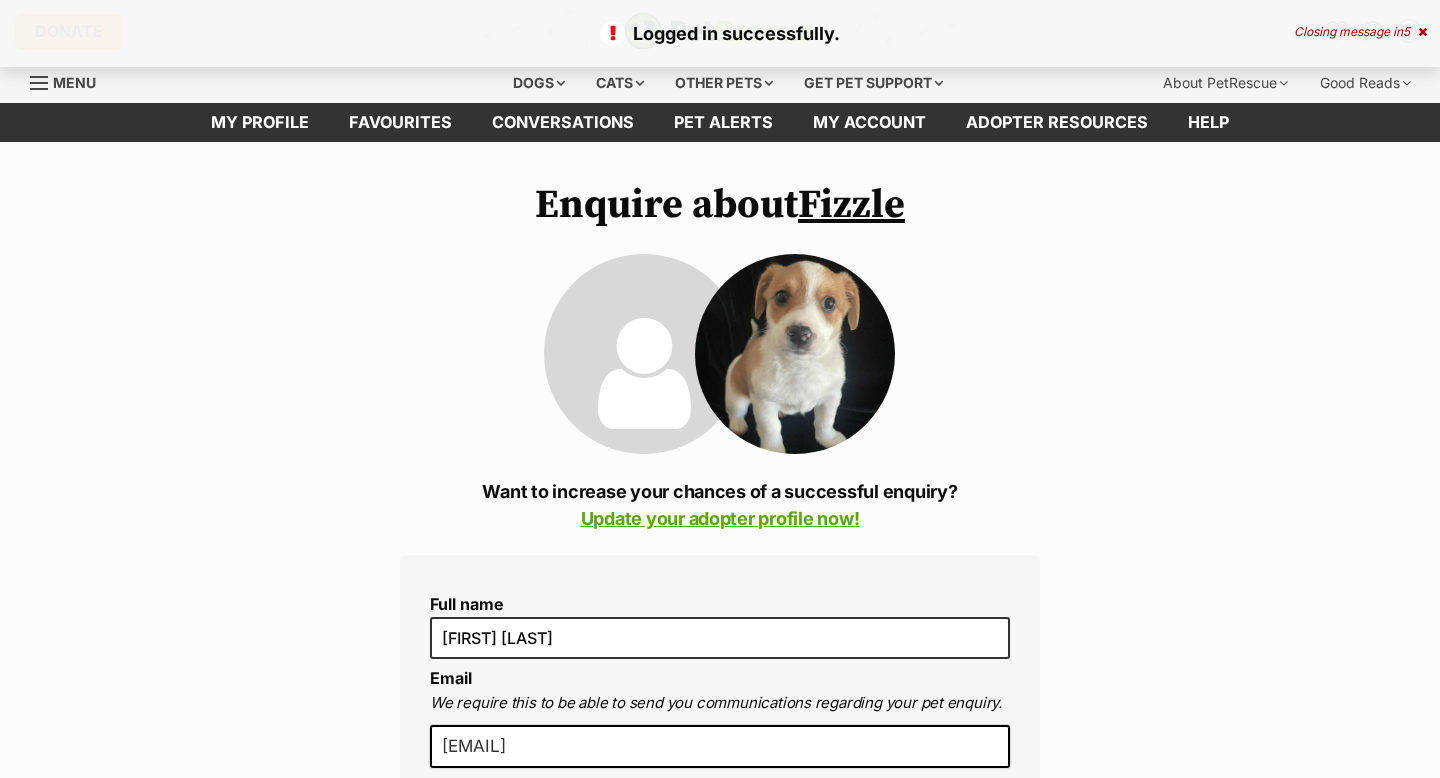 scroll, scrollTop: 30, scrollLeft: 0, axis: vertical 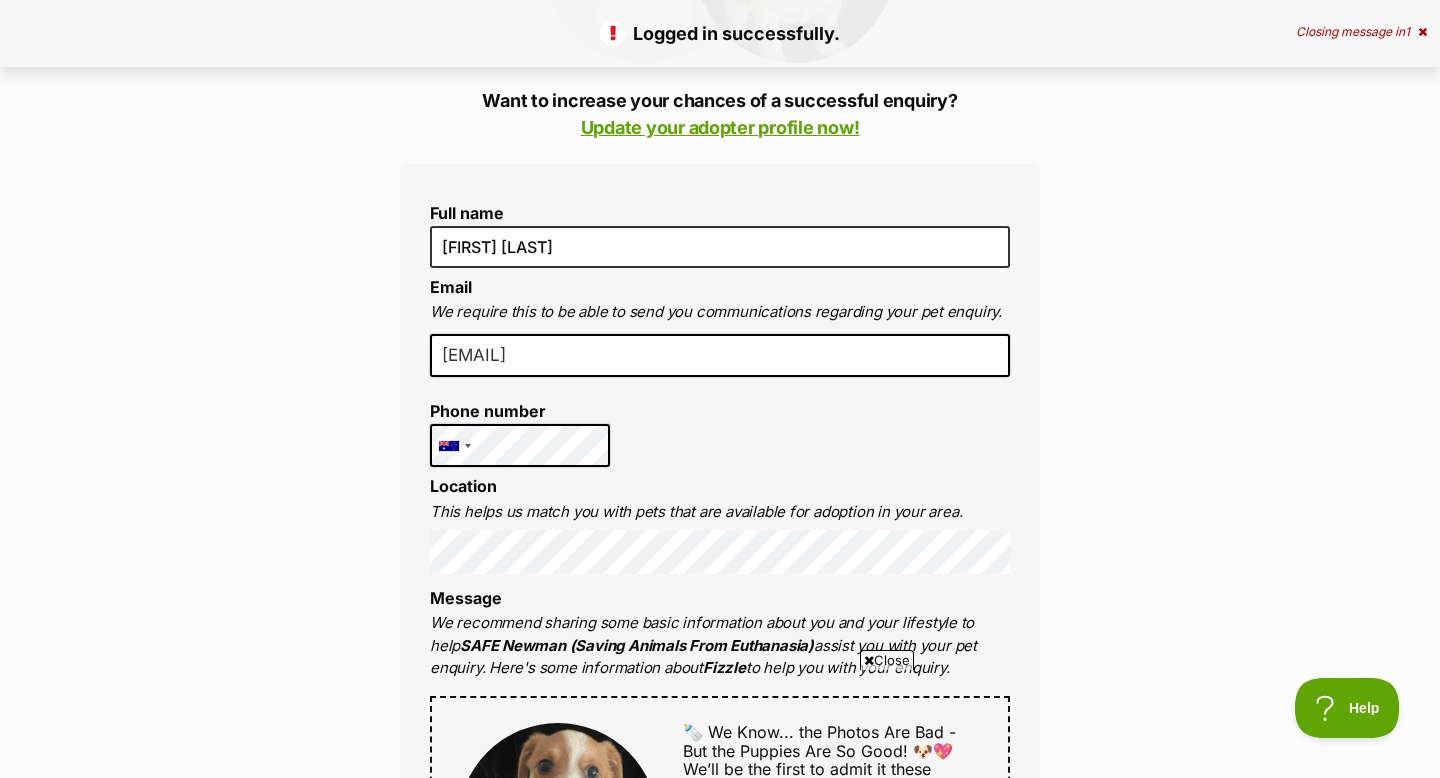 click on "Full name Eliza Gearing
Email
We require this to be able to send you communications regarding your pet enquiry.
ejgearing21@gmail.com
Phone number United States +1 United Kingdom +44 Afghanistan (‫افغانستان‬‎) +93 Albania (Shqipëri) +355 Algeria (‫الجزائر‬‎) +213 American Samoa +1684 Andorra +376 Angola +244 Anguilla +1264 Antigua and Barbuda +1268 Argentina +54 Armenia (Հայաստան) +374 Aruba +297 Australia +61 Austria (Österreich) +43 Azerbaijan (Azərbaycan) +994 Bahamas +1242 Bahrain (‫البحرين‬‎) +973 Bangladesh (বাংলাদেশ) +880 Barbados +1246 Belarus (Беларусь) +375 Belgium (België) +32 Belize +501 Benin (Bénin) +229 Bermuda +1441 Bhutan (འབྲུག) +975 Bolivia +591 Bosnia and Herzegovina (Босна и Херцеговина) +387 Botswana +267 Brazil (Brasil) +55 British Indian Ocean Territory +246 British Virgin Islands +1284 Brunei +673 Bulgaria (България) +359 Burkina Faso +226 +257 +855 +1" at bounding box center (720, 817) 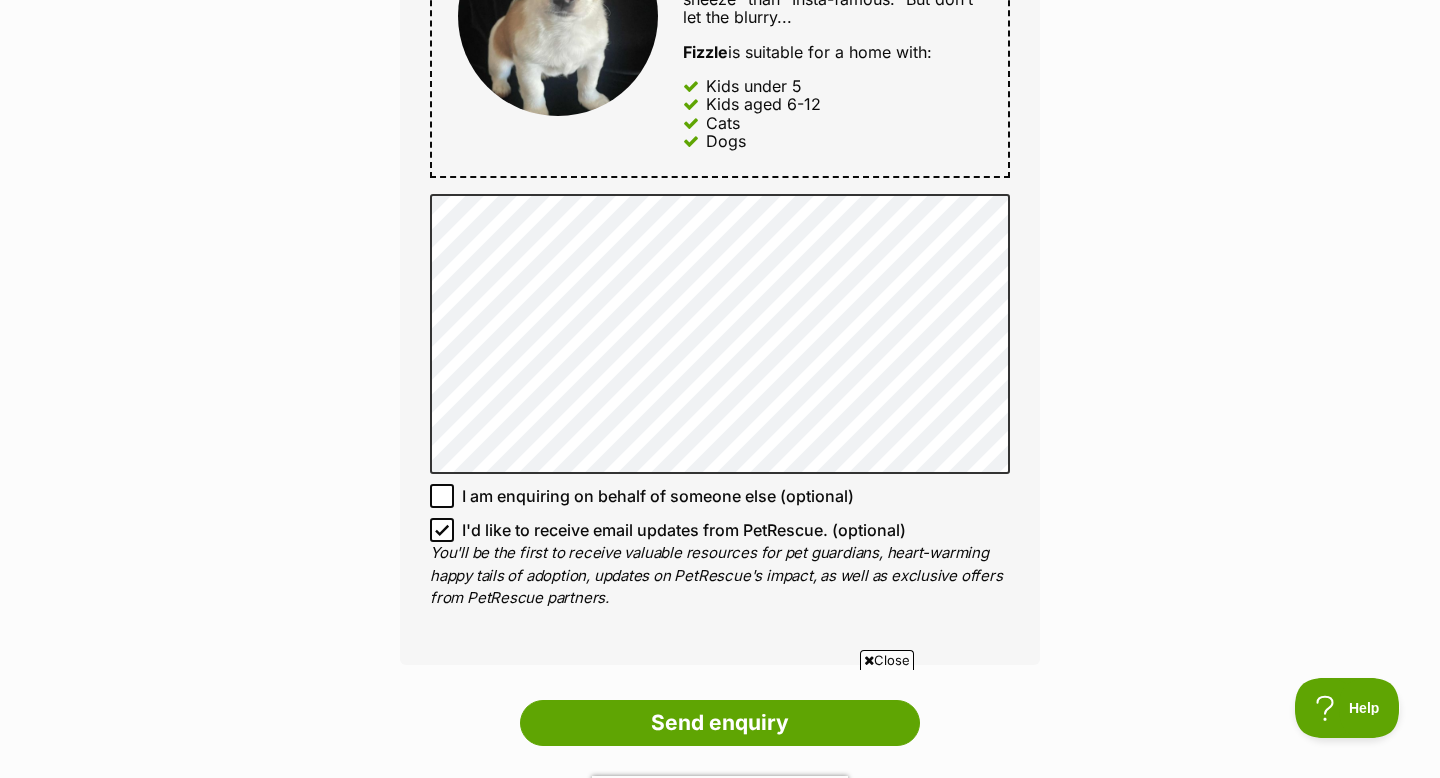 scroll, scrollTop: 1199, scrollLeft: 0, axis: vertical 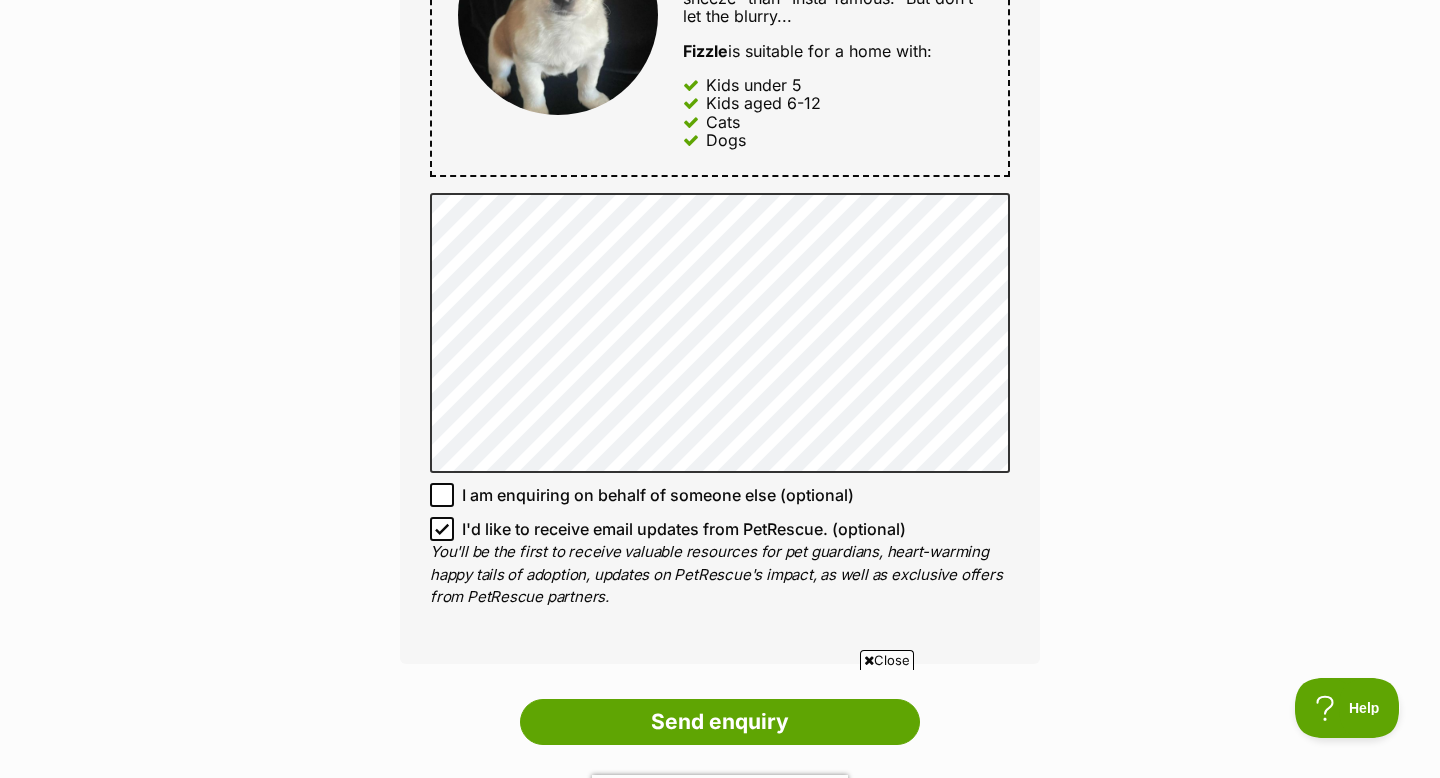 click on "You'll be the first to receive valuable resources for pet guardians, heart-warming happy tails of adoption, updates on PetRescue's impact, as well as exclusive offers from PetRescue partners." at bounding box center (720, 575) 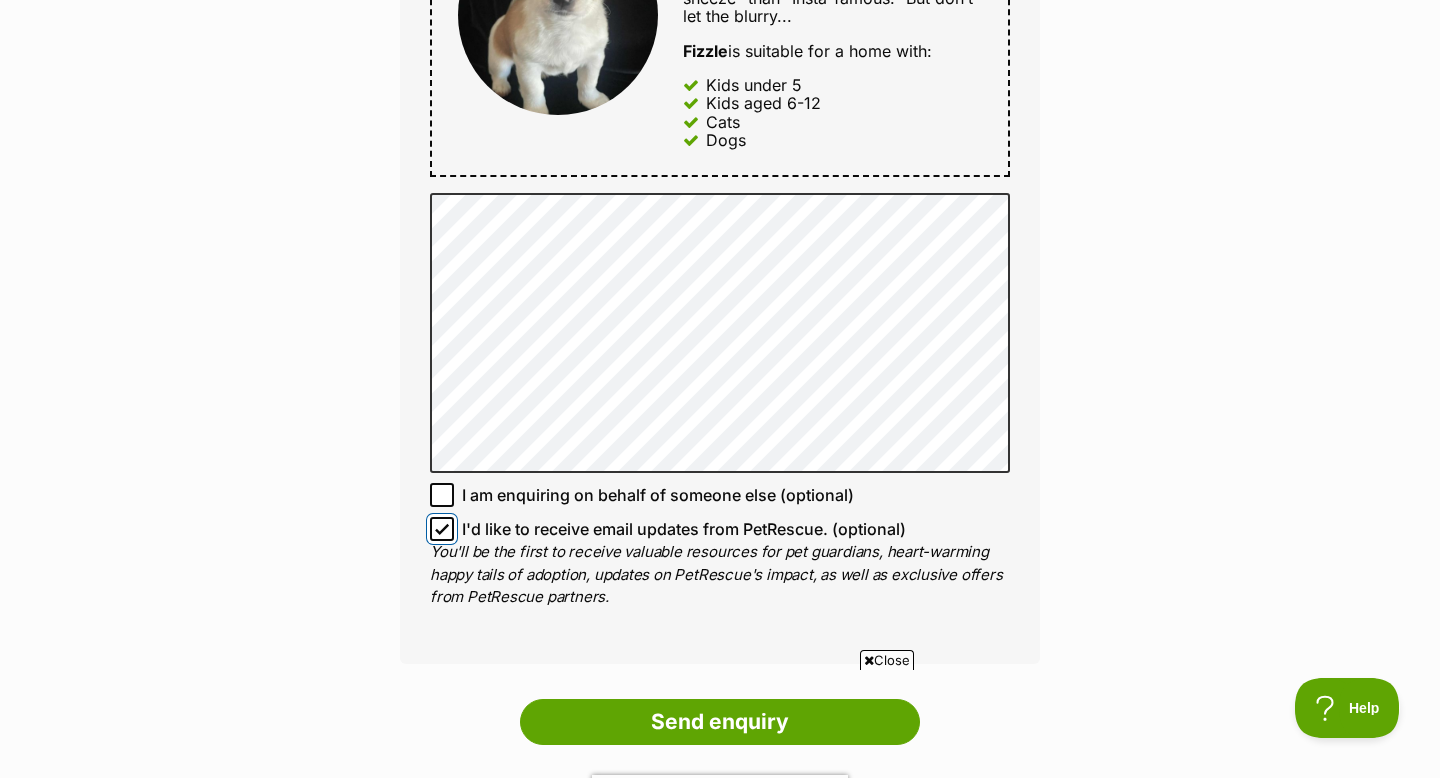 checkbox on "false" 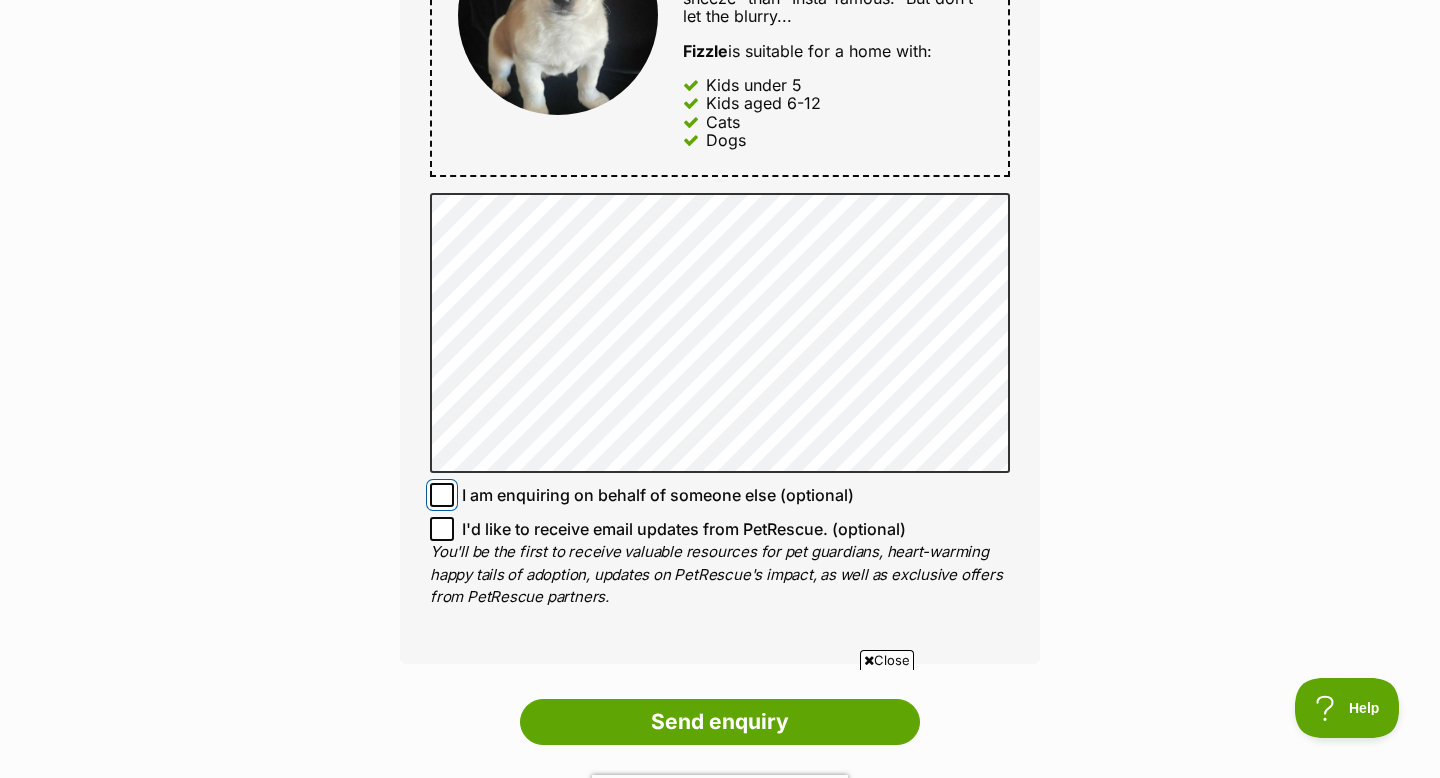 click on "I am enquiring on behalf of someone else (optional)" at bounding box center [442, 495] 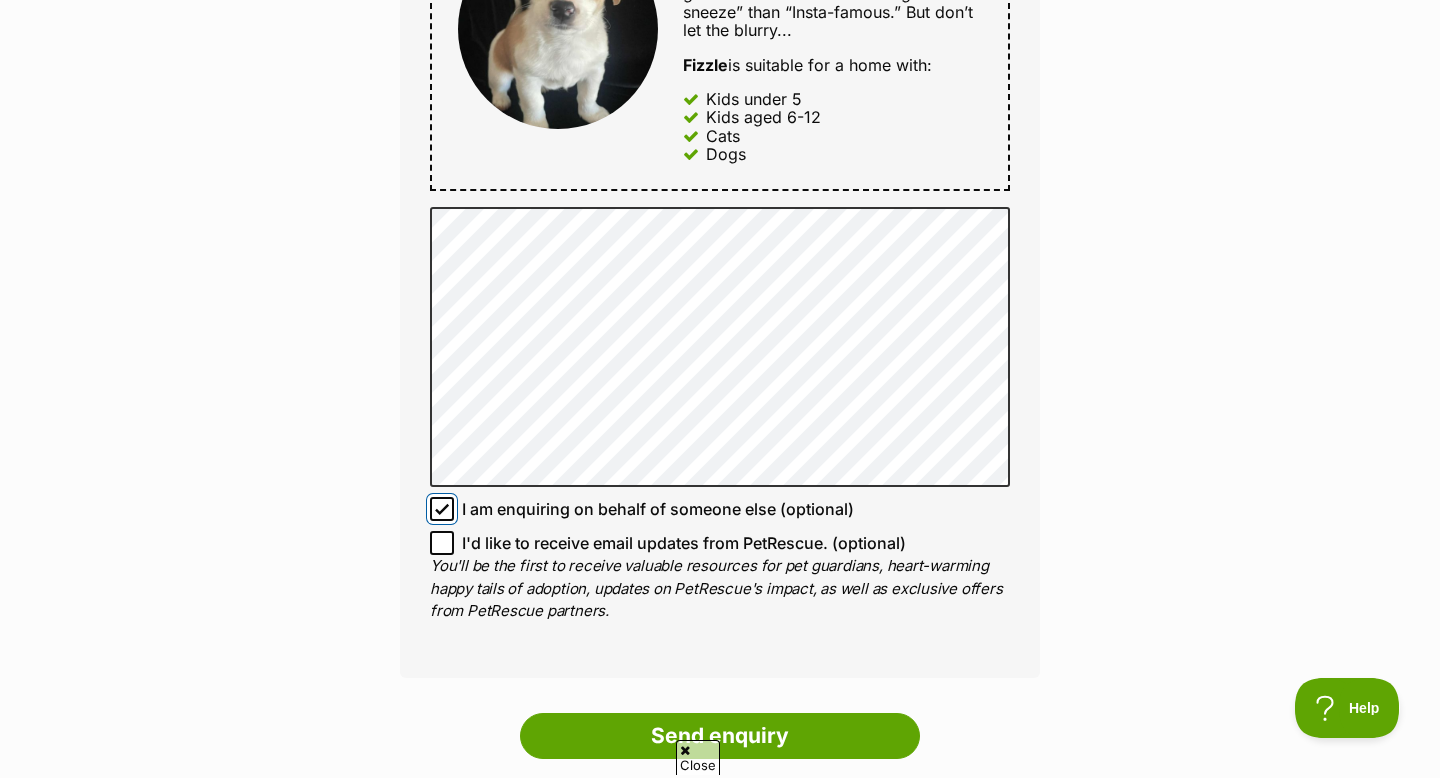 scroll, scrollTop: 1189, scrollLeft: 0, axis: vertical 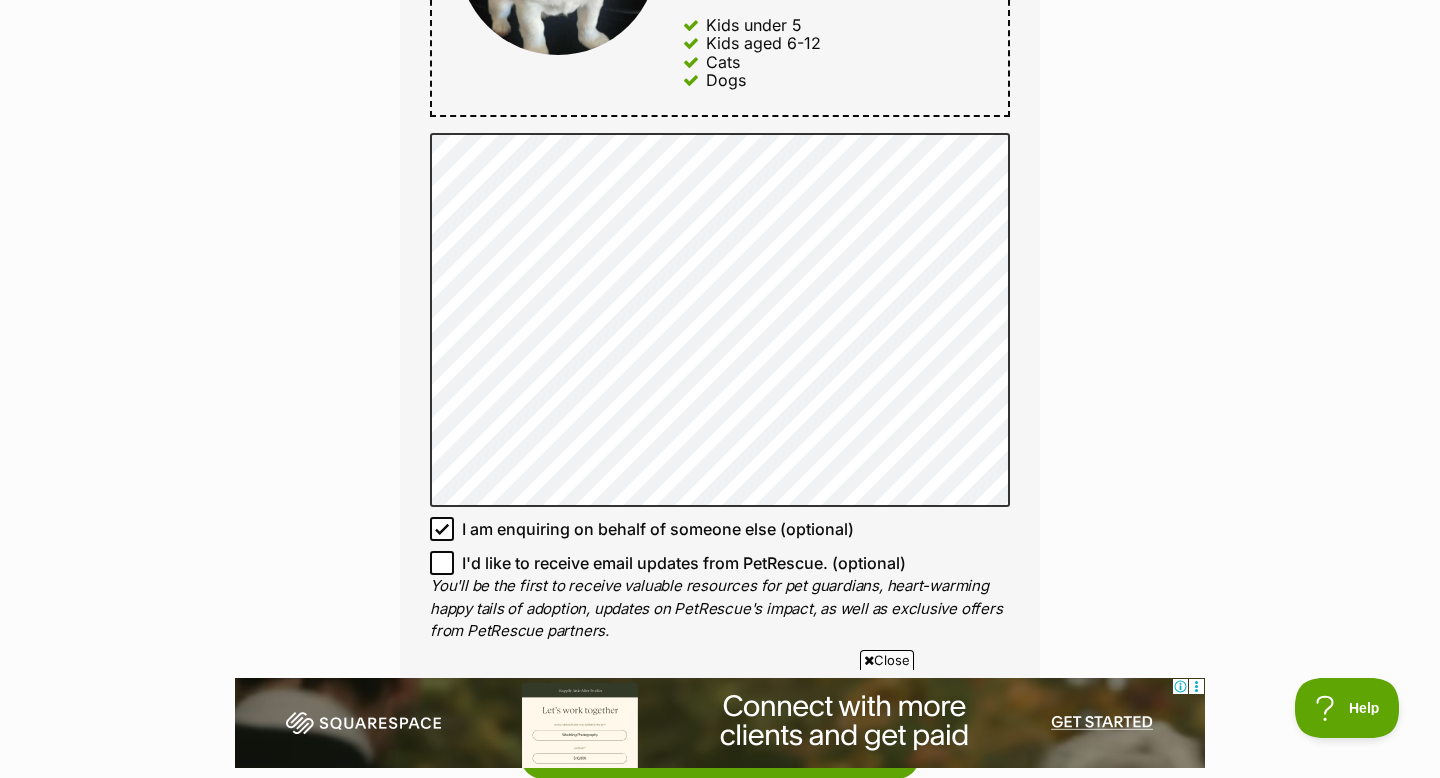 click 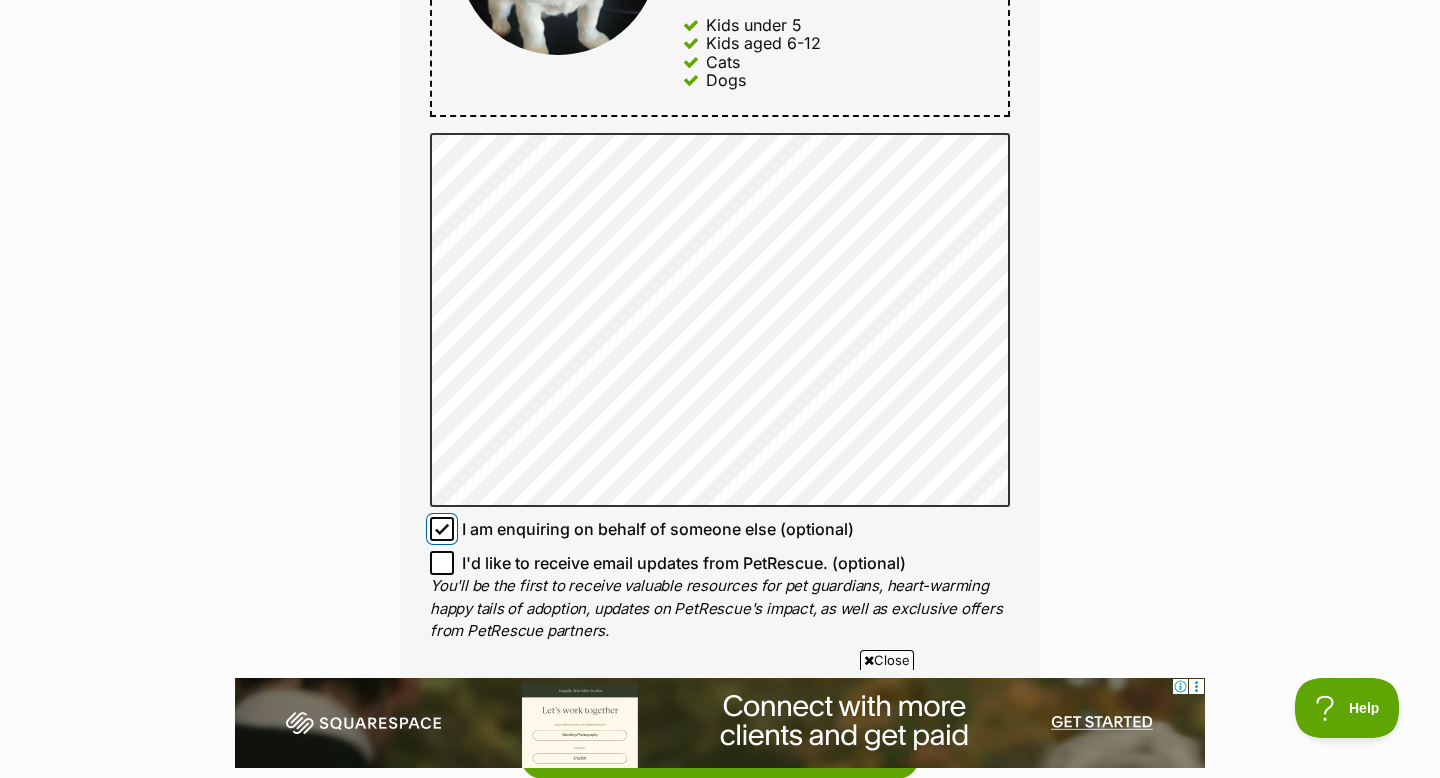 checkbox on "false" 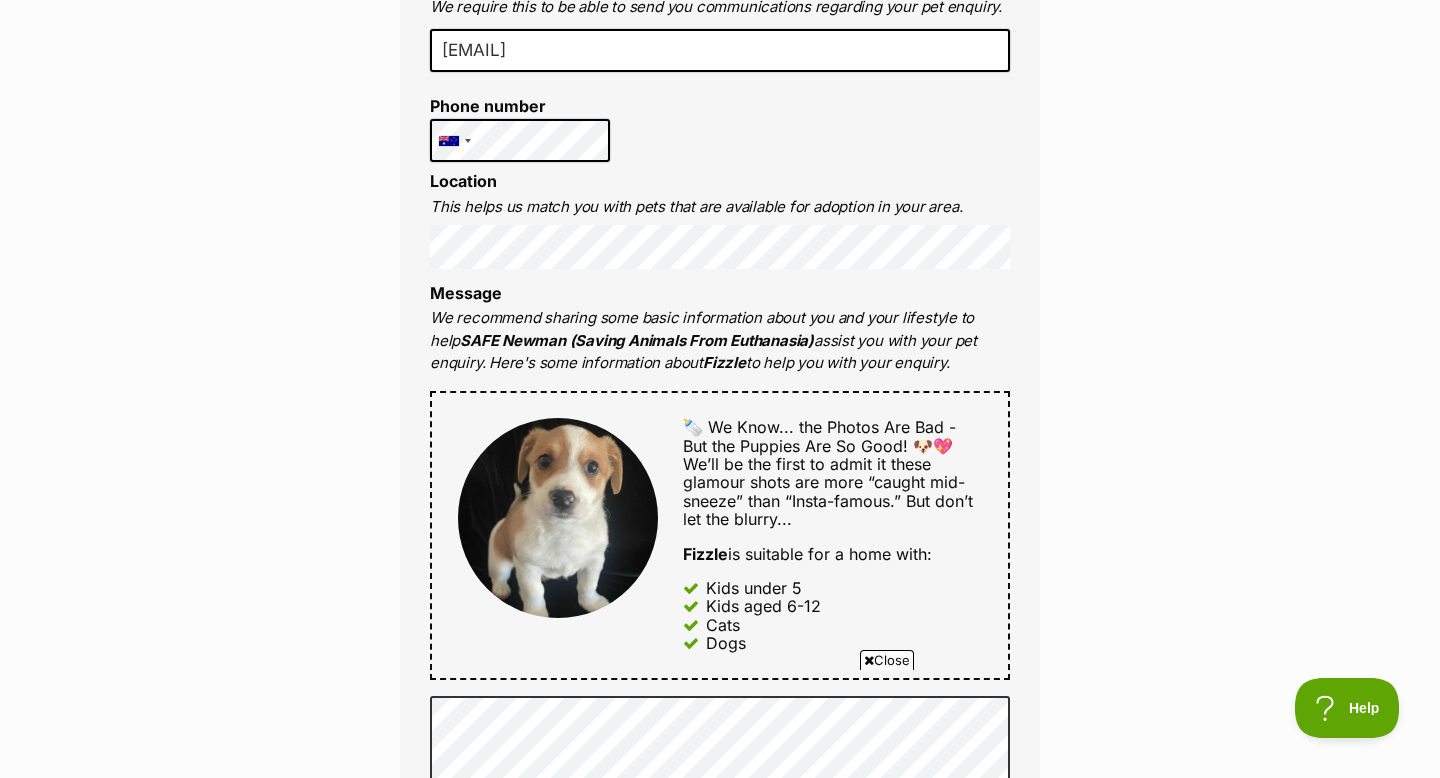 scroll, scrollTop: 441, scrollLeft: 0, axis: vertical 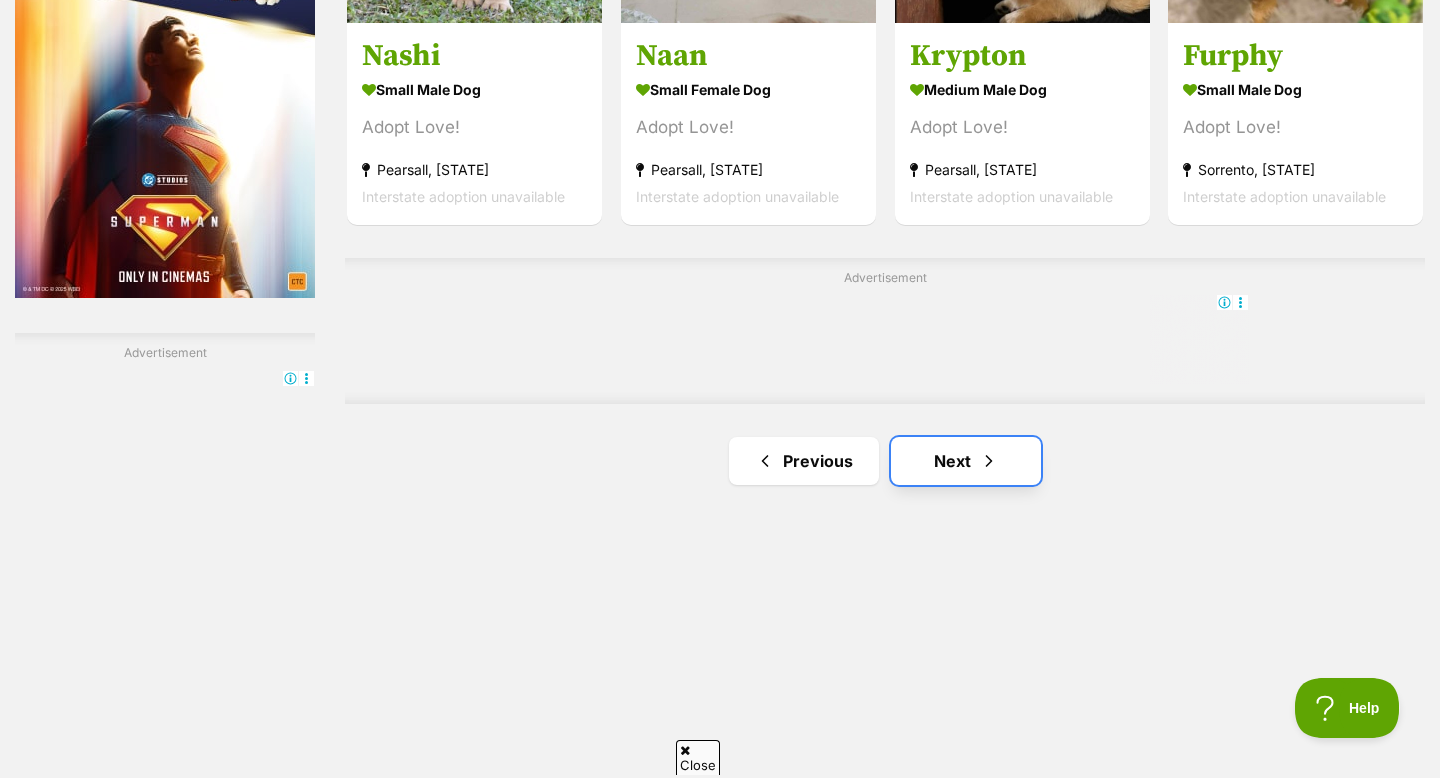 click on "Next" at bounding box center (966, 461) 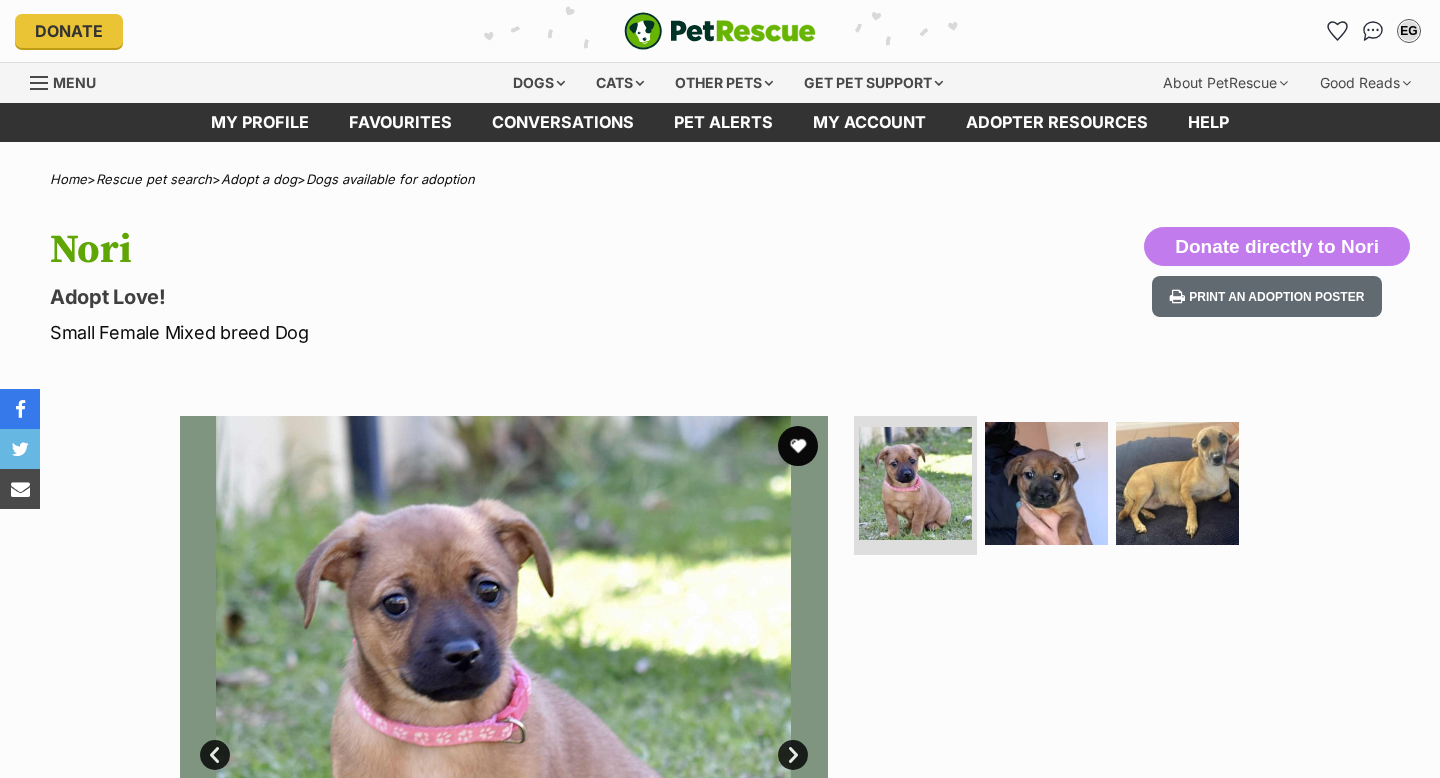 scroll, scrollTop: 0, scrollLeft: 0, axis: both 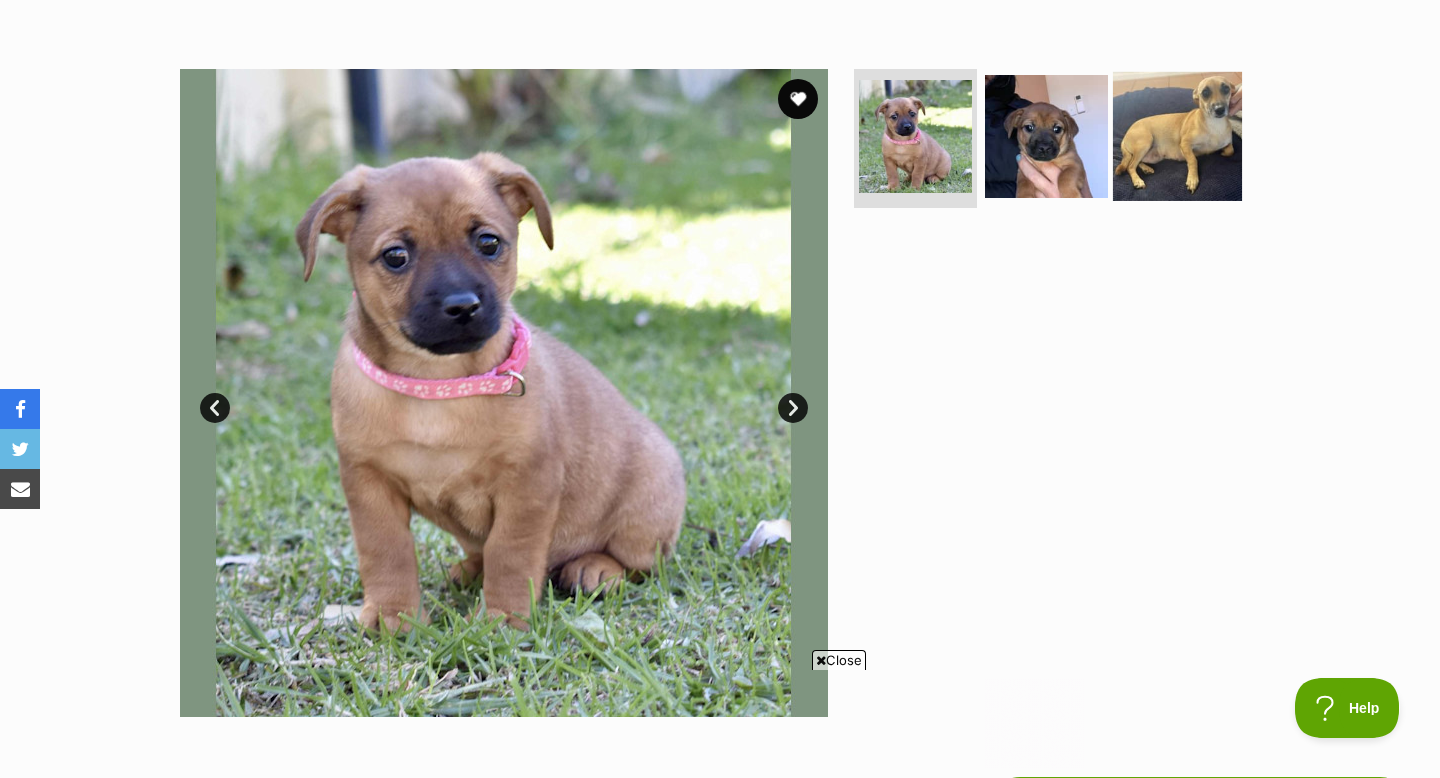 click at bounding box center [1177, 135] 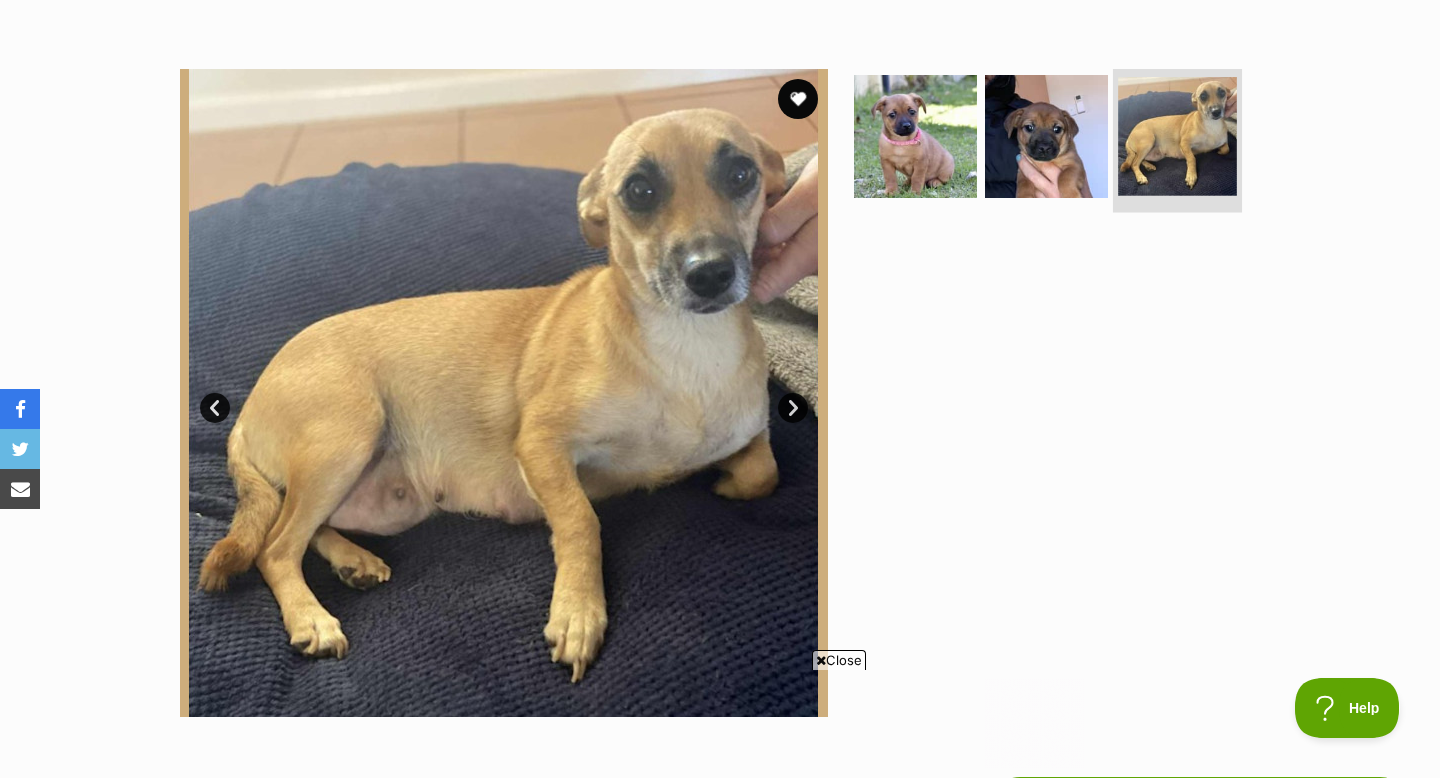 scroll, scrollTop: 0, scrollLeft: 0, axis: both 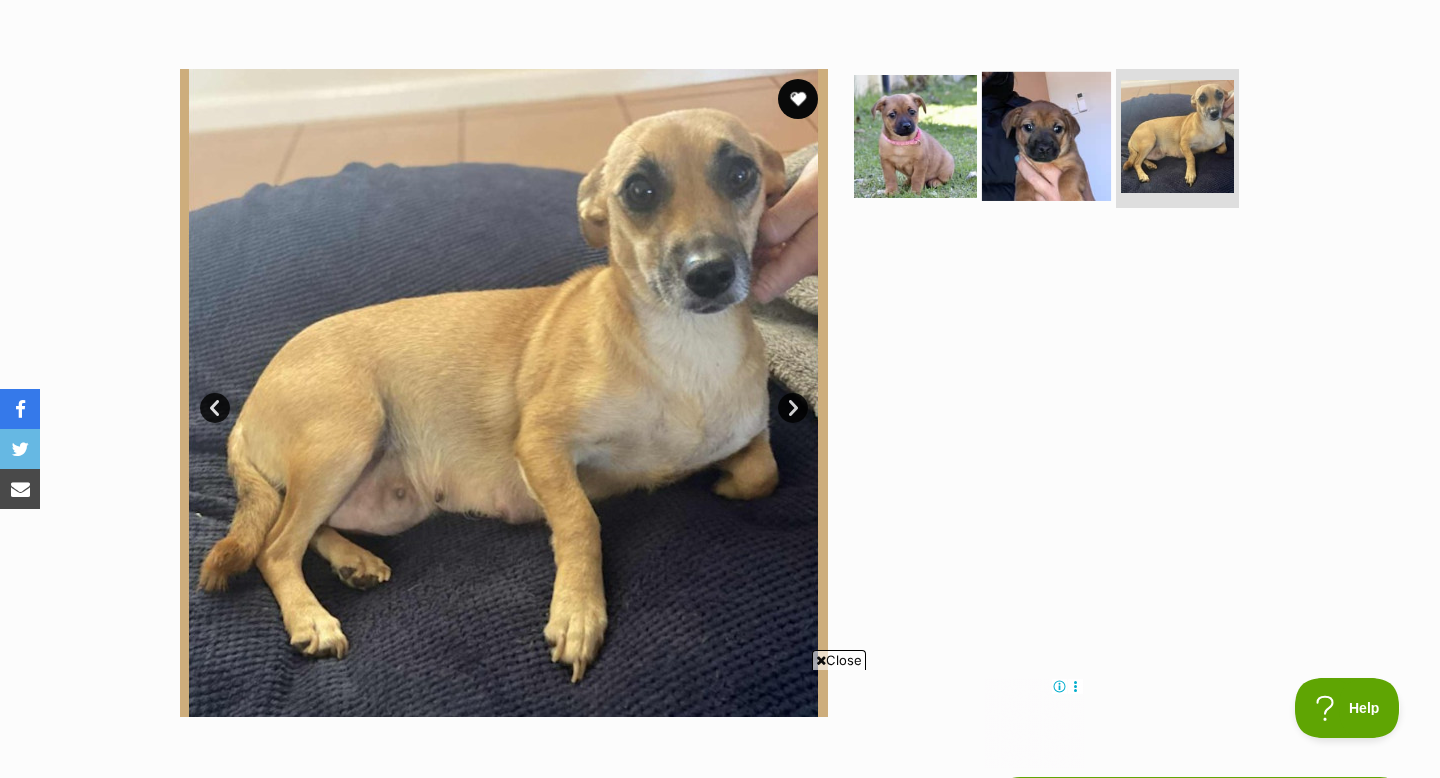 click at bounding box center [1046, 135] 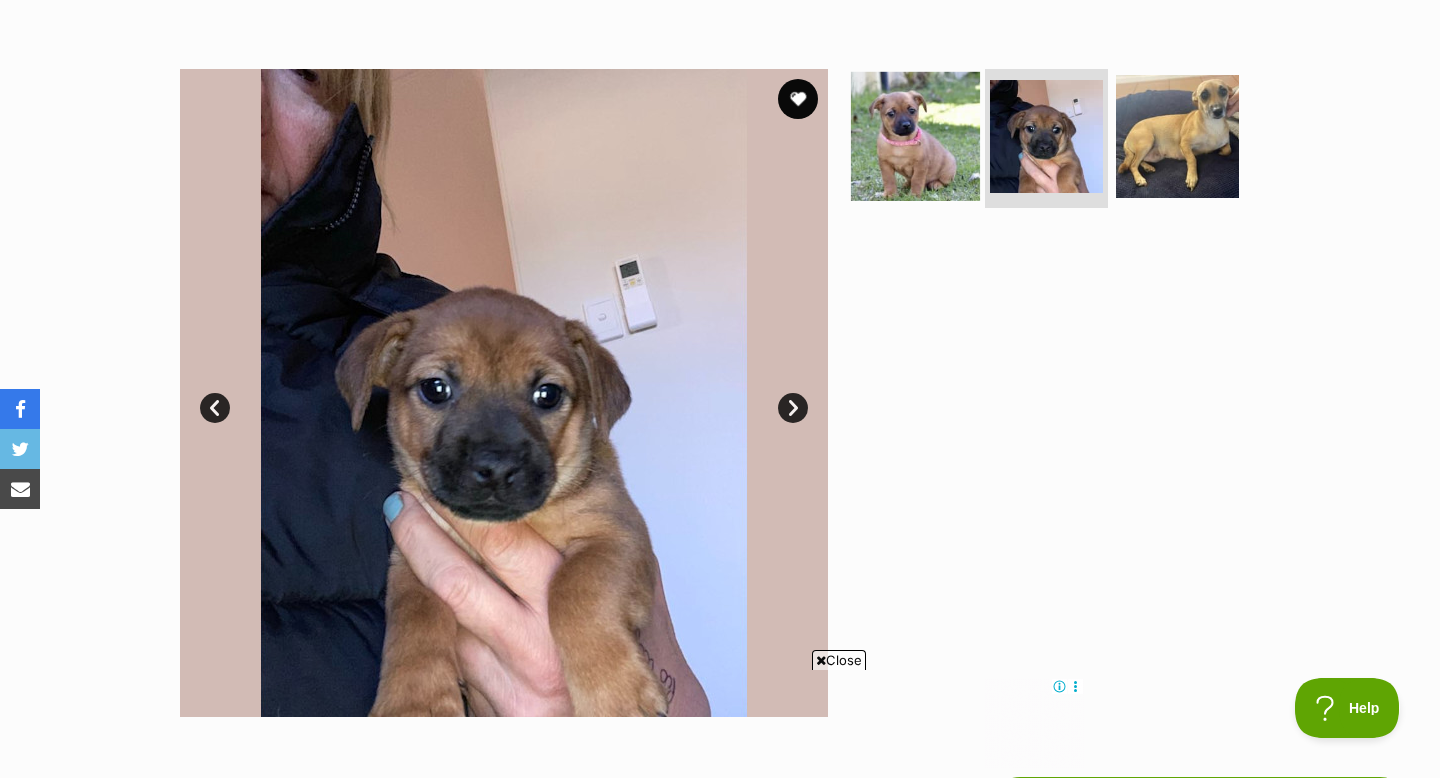 click at bounding box center (915, 135) 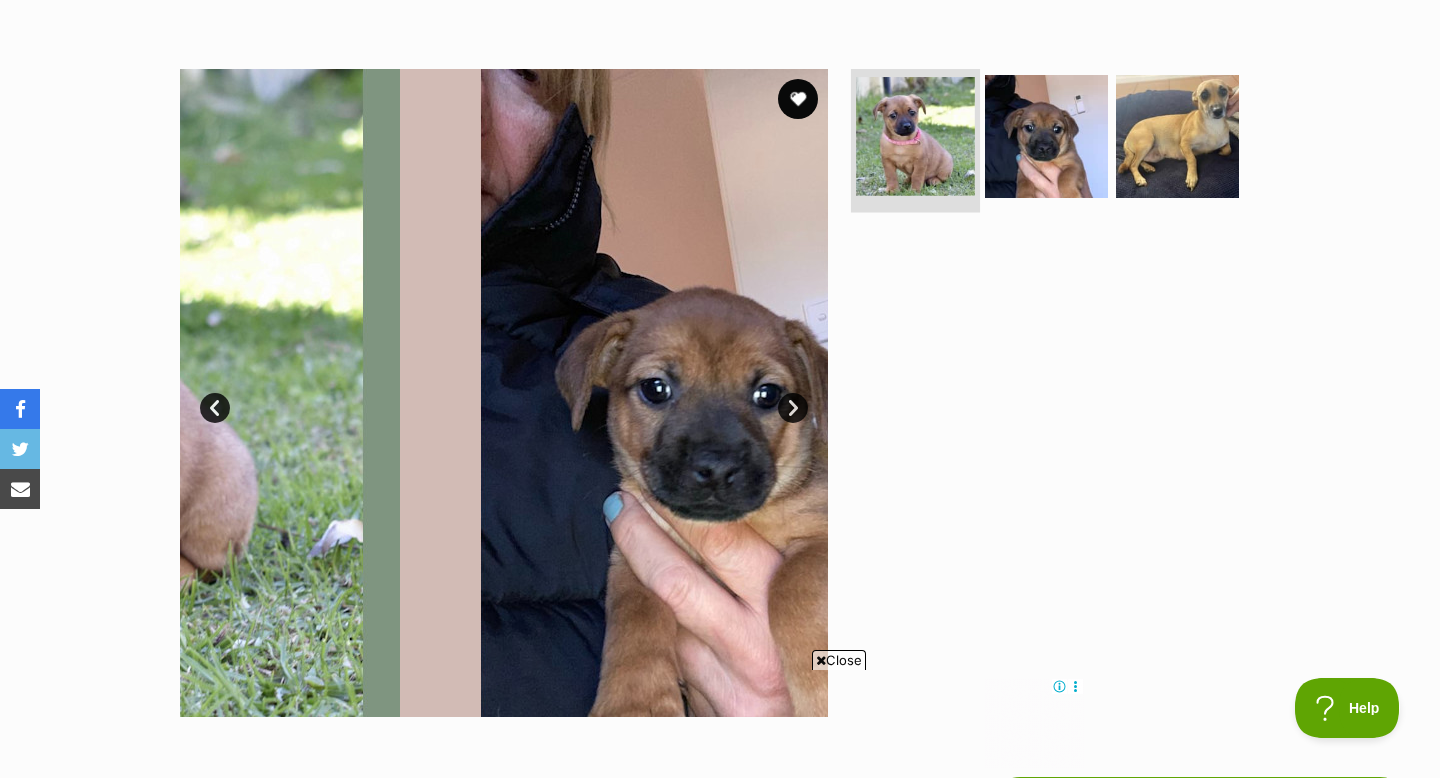scroll, scrollTop: 0, scrollLeft: 0, axis: both 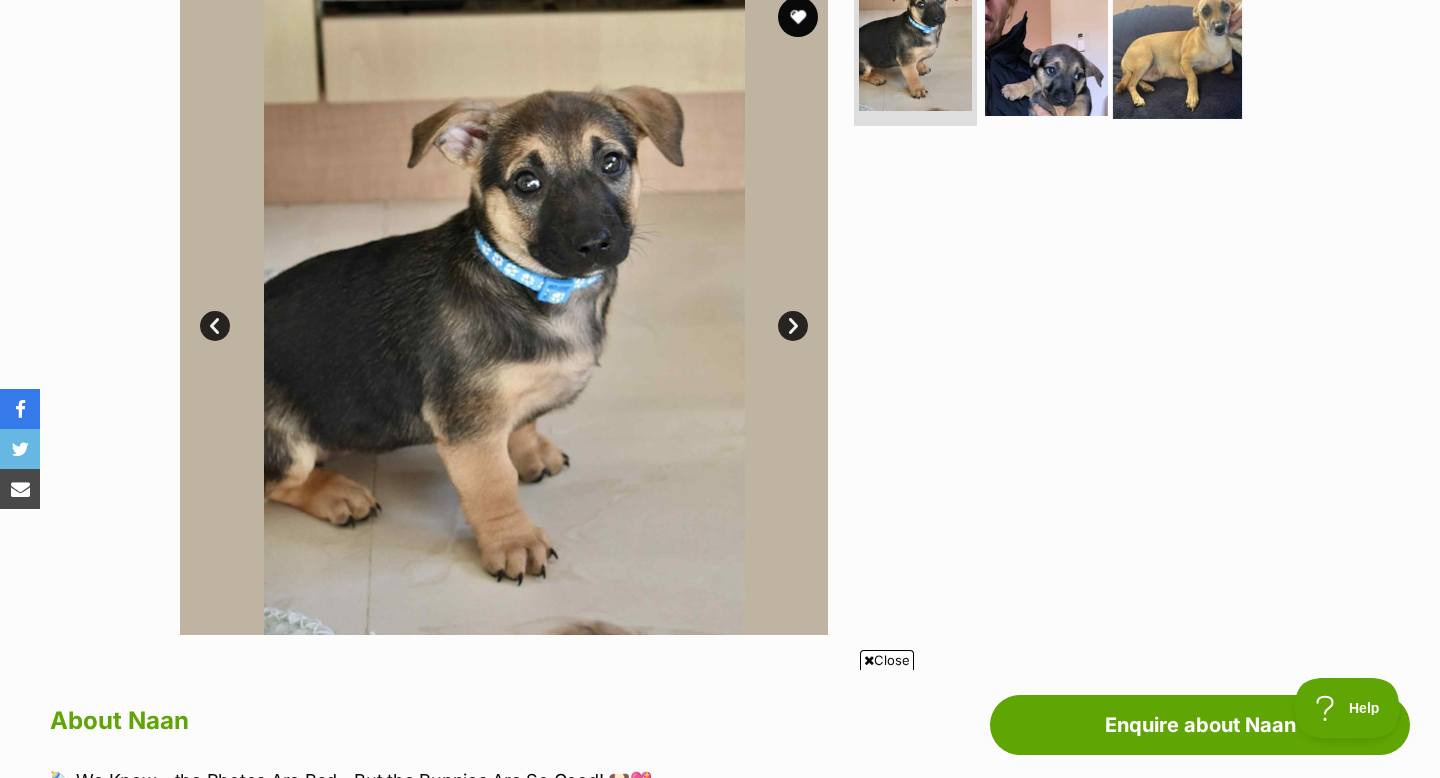 click at bounding box center (1177, 53) 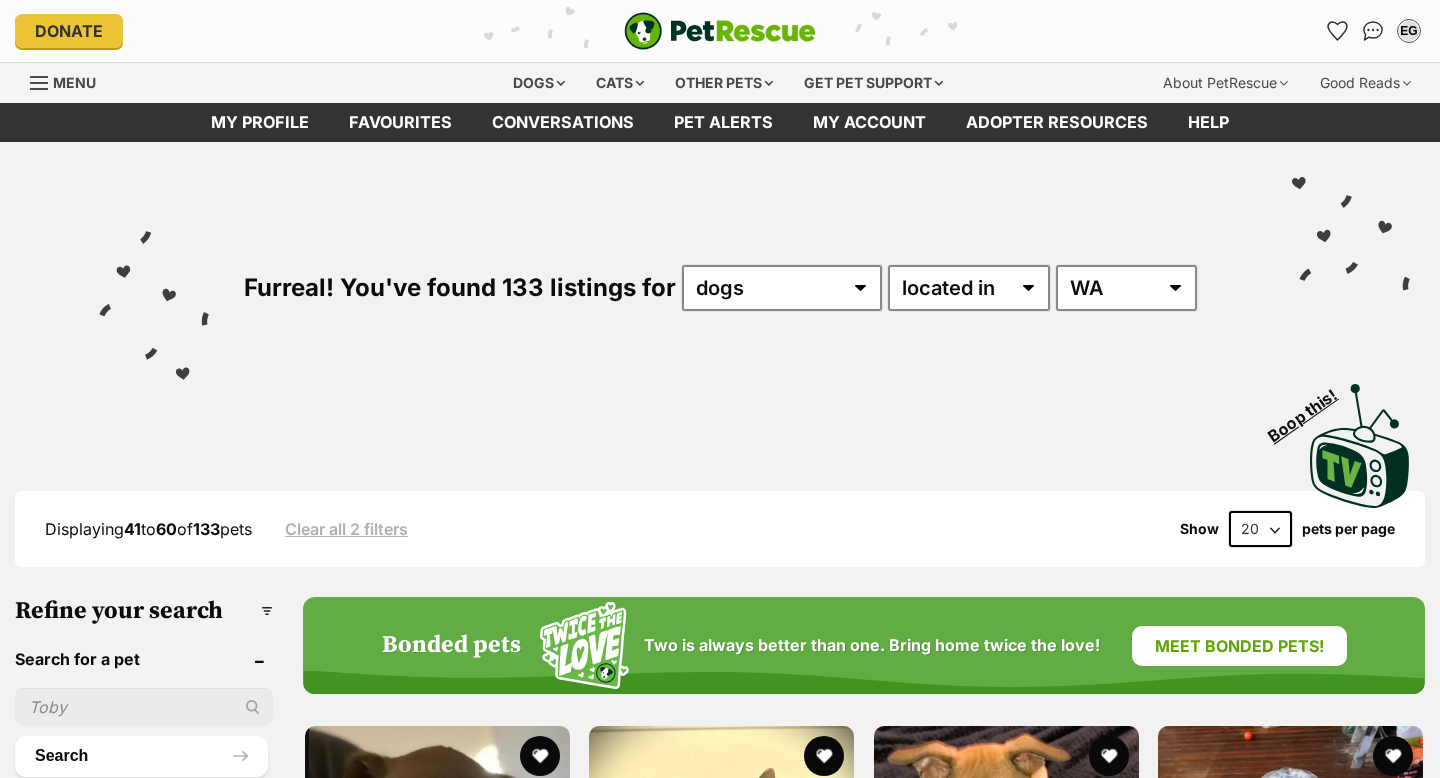 scroll, scrollTop: 0, scrollLeft: 0, axis: both 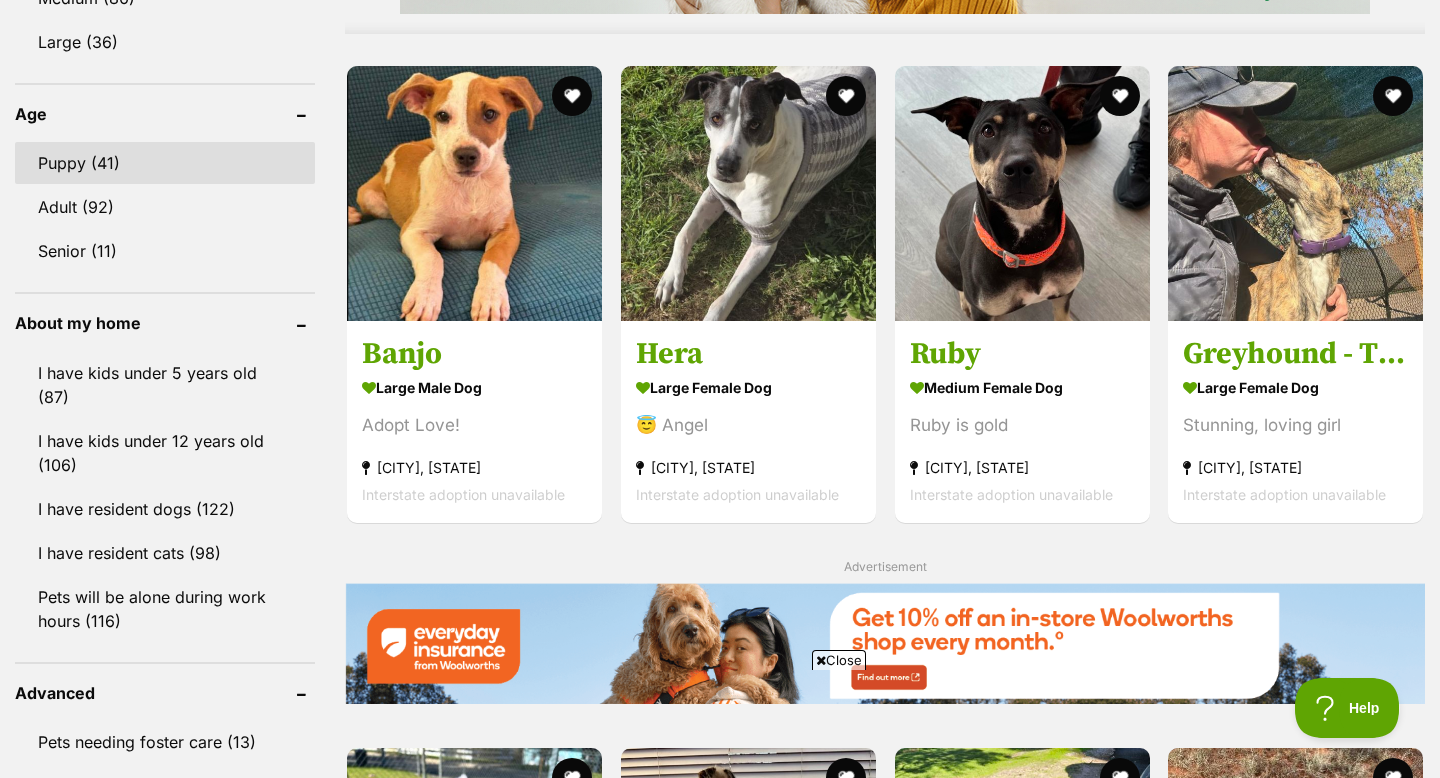 click on "Puppy (41)" at bounding box center (165, 163) 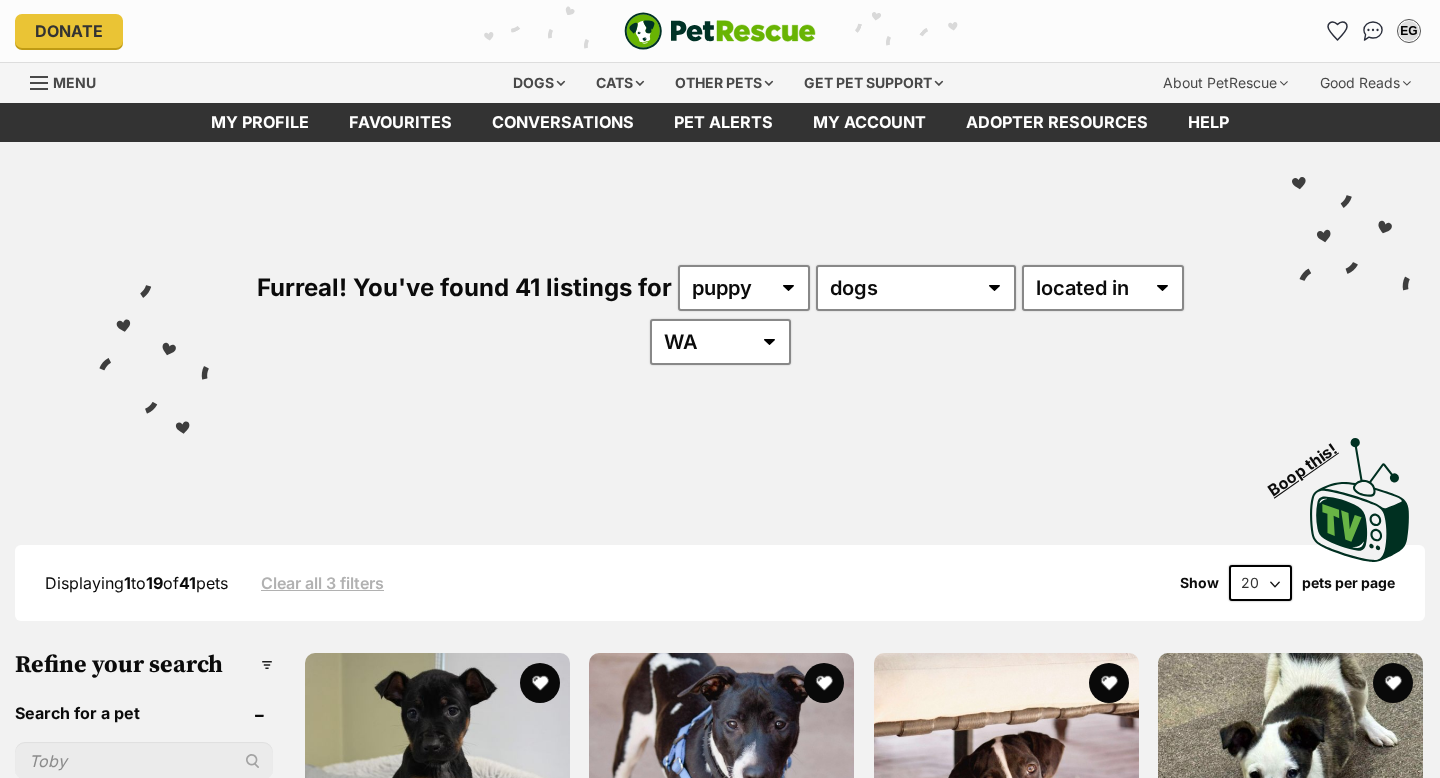 scroll, scrollTop: 0, scrollLeft: 0, axis: both 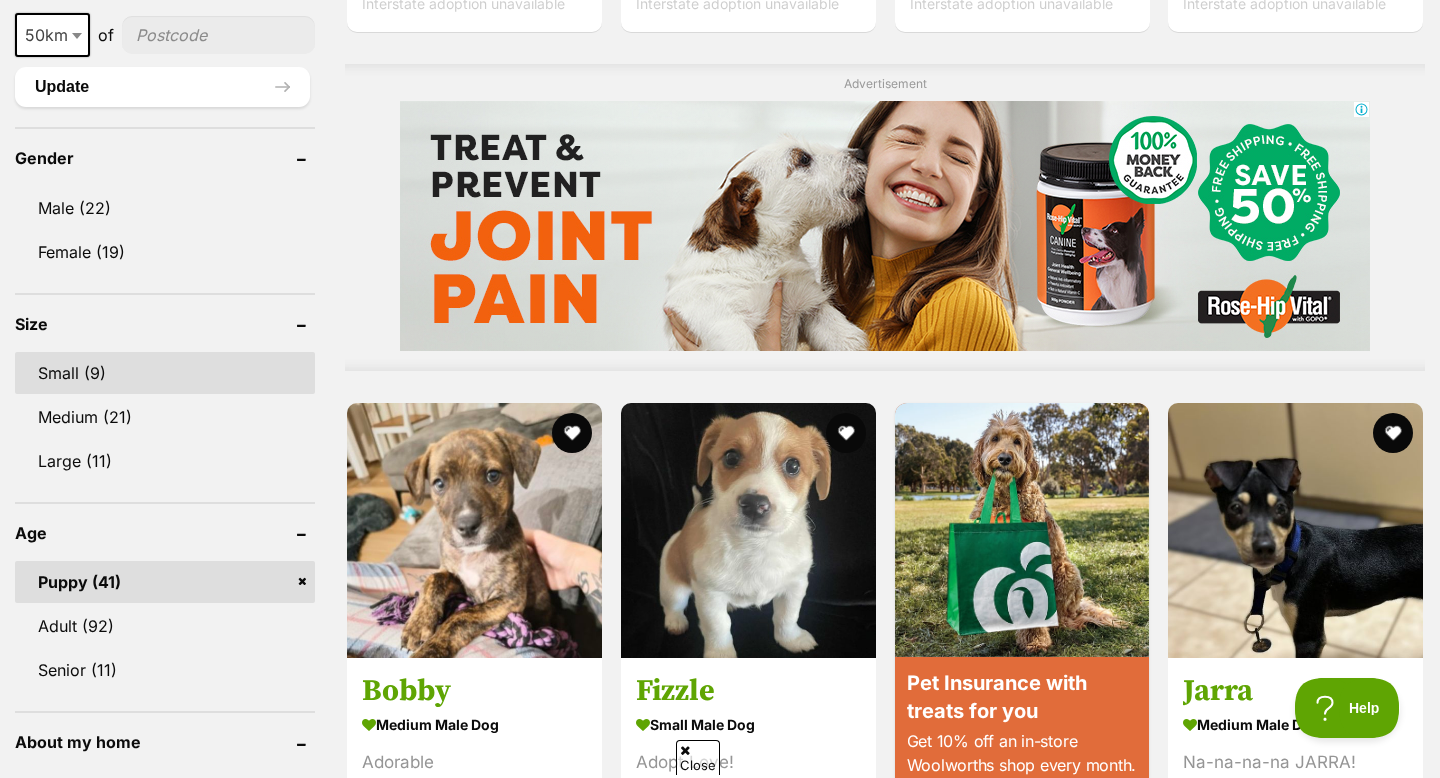 click on "Small (9)" at bounding box center (165, 373) 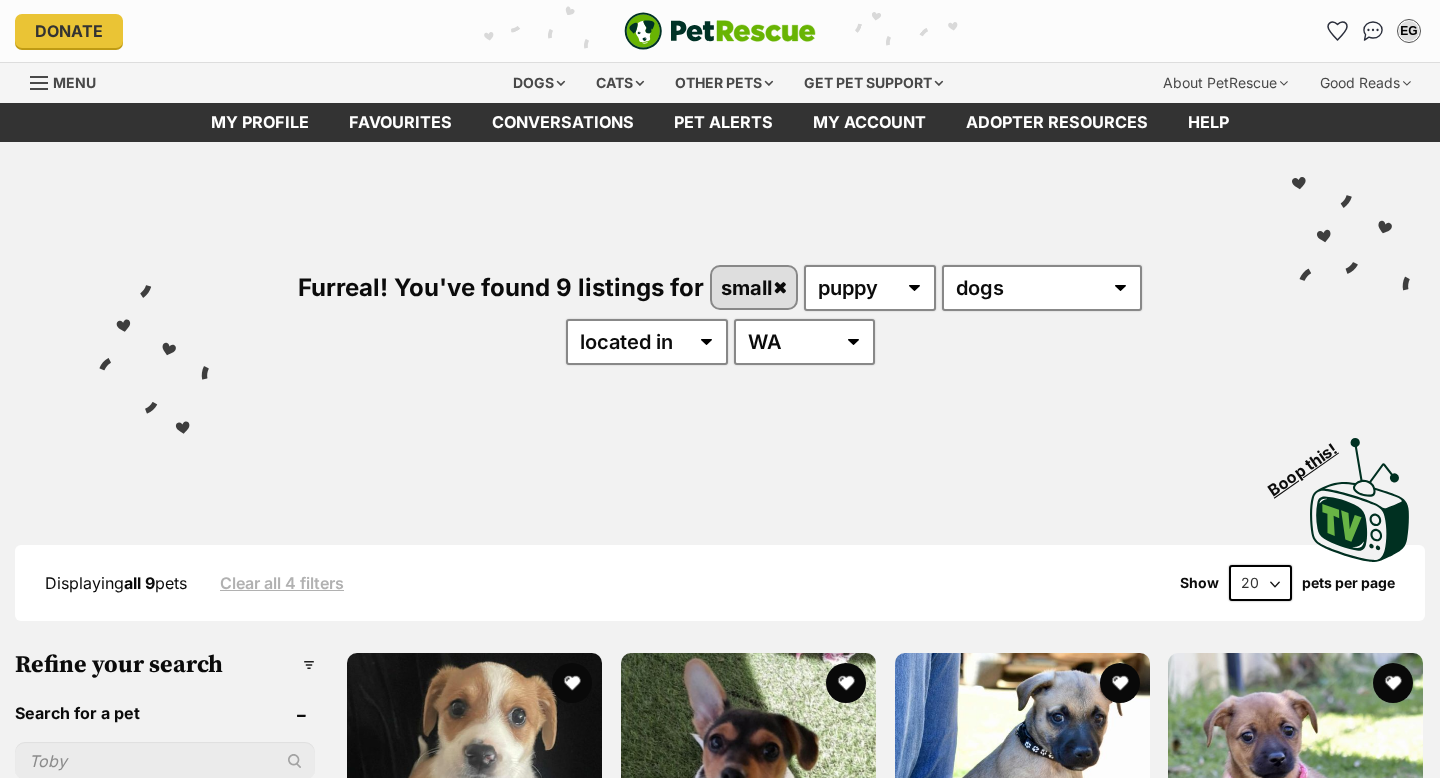 scroll, scrollTop: 0, scrollLeft: 0, axis: both 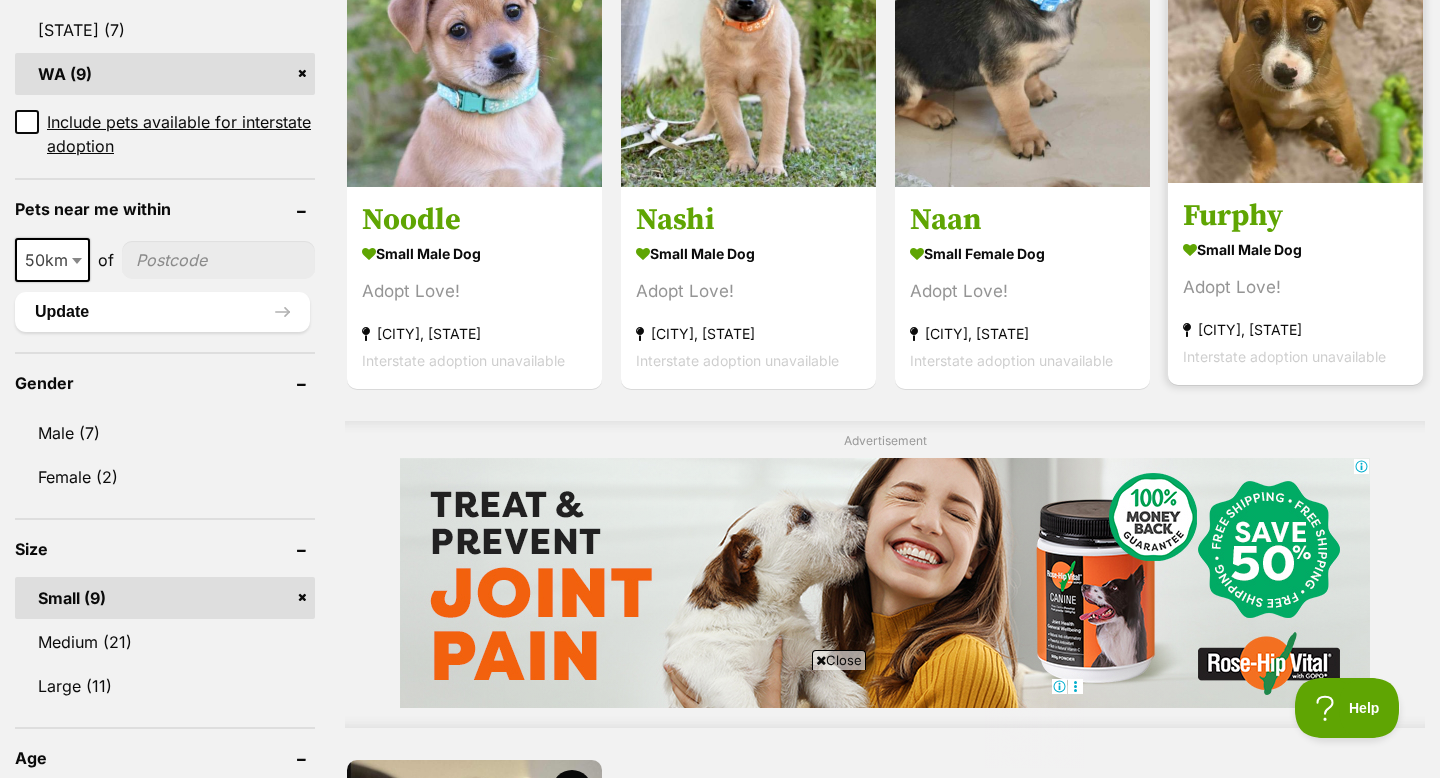 click on "small male Dog" at bounding box center (1295, 249) 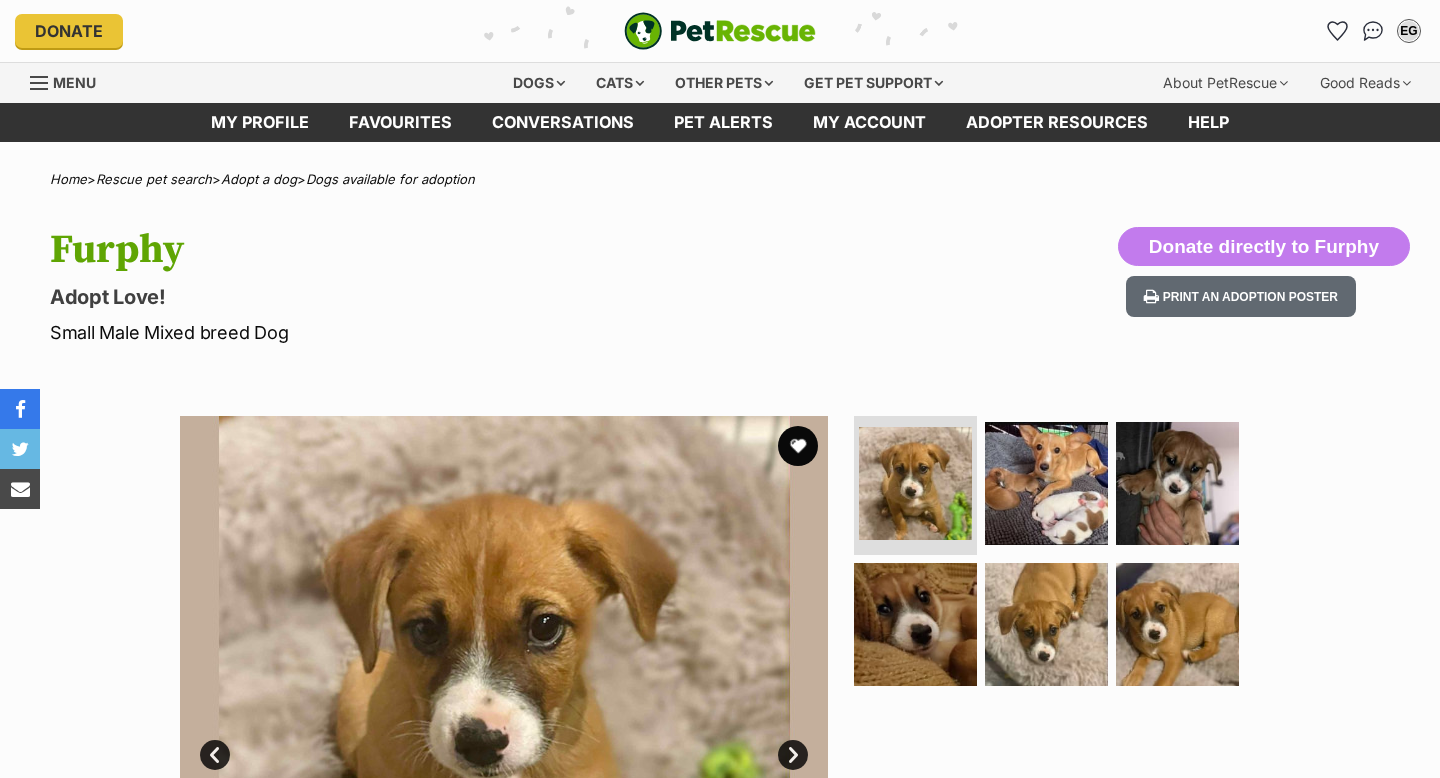 scroll, scrollTop: 0, scrollLeft: 0, axis: both 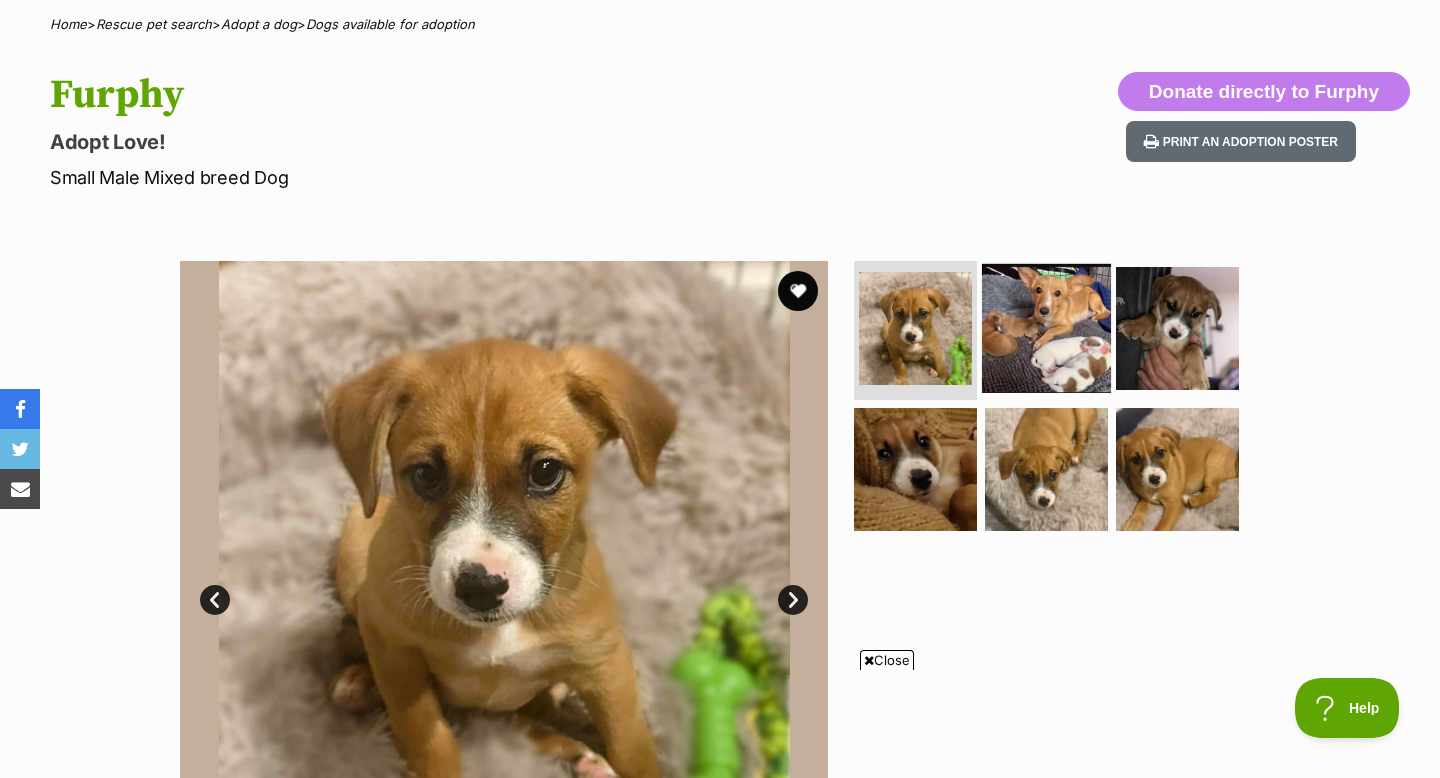 click at bounding box center (1046, 327) 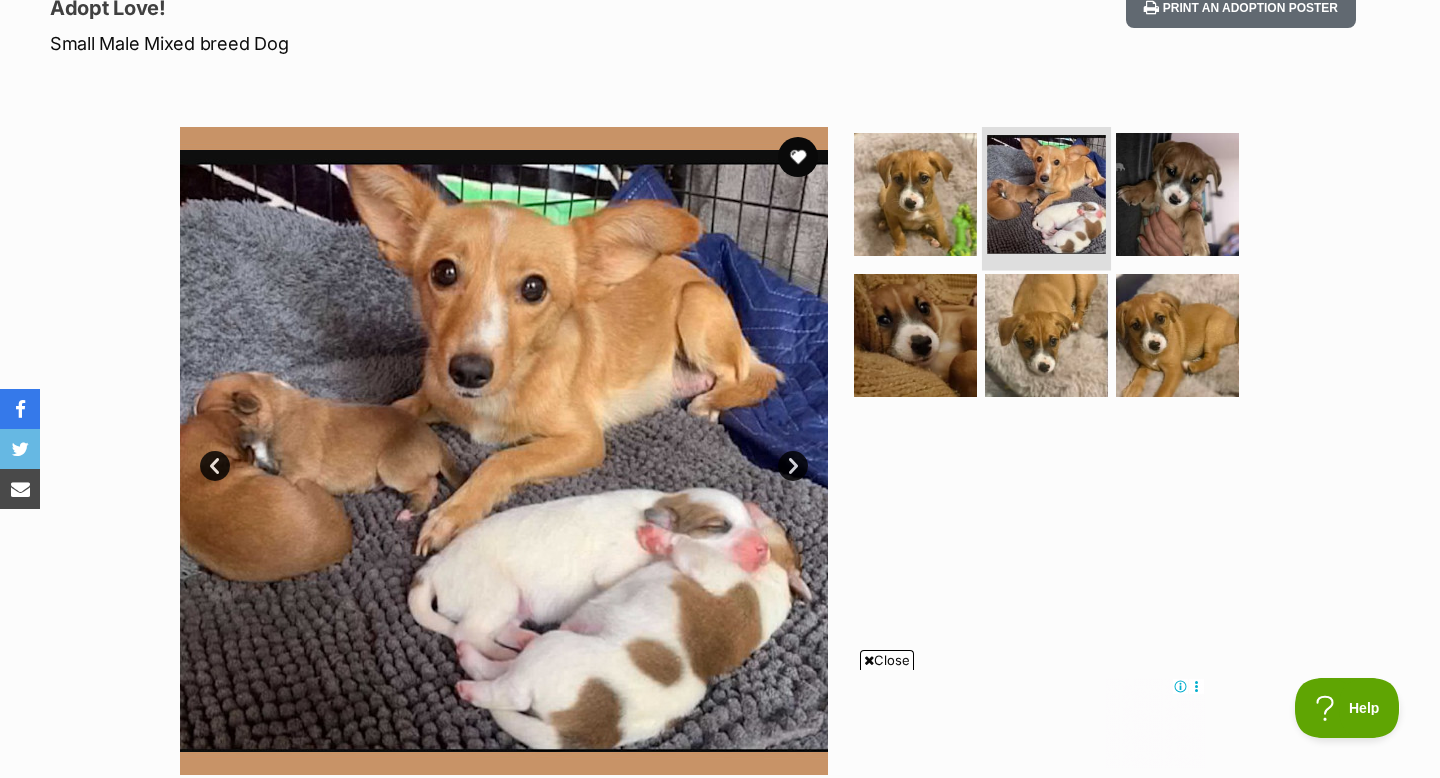 scroll, scrollTop: 307, scrollLeft: 0, axis: vertical 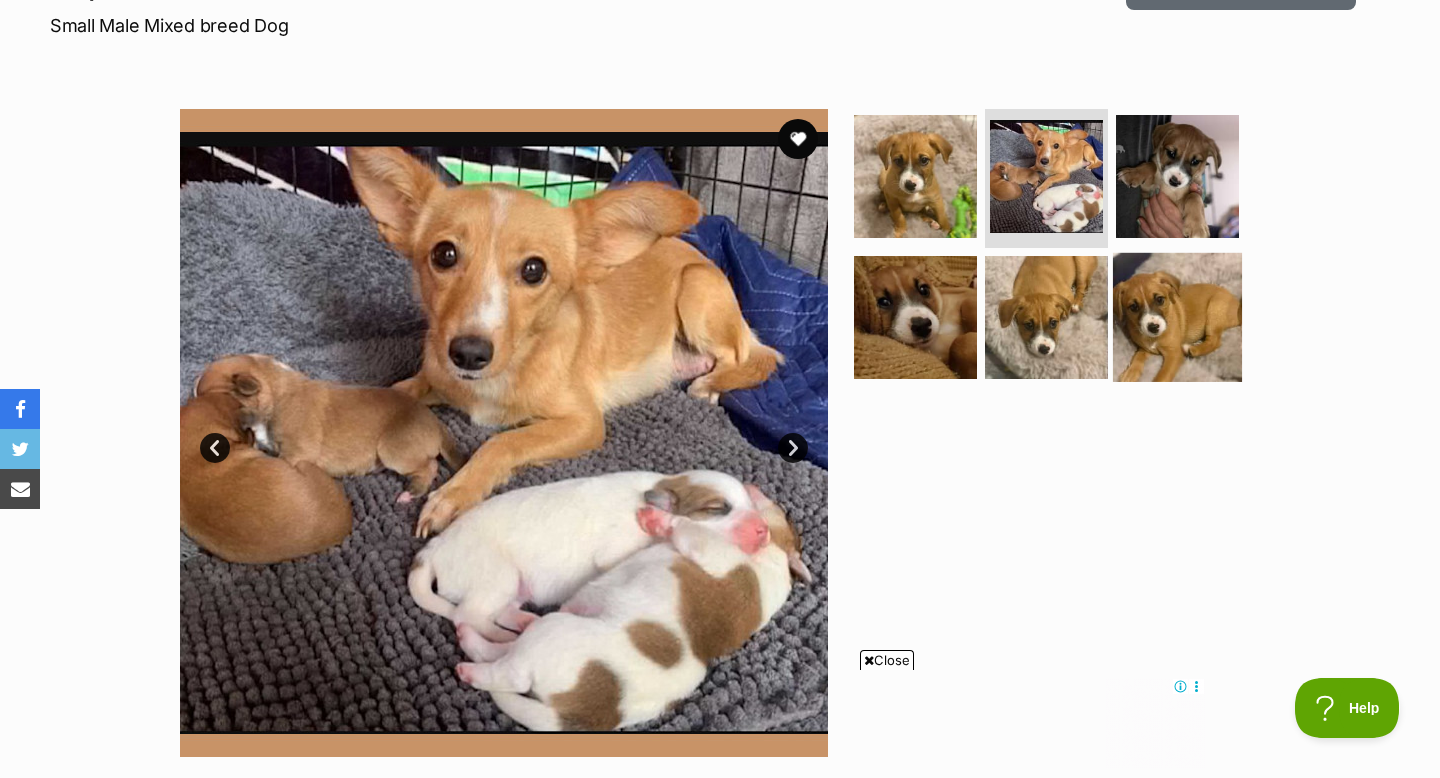 click at bounding box center (1177, 317) 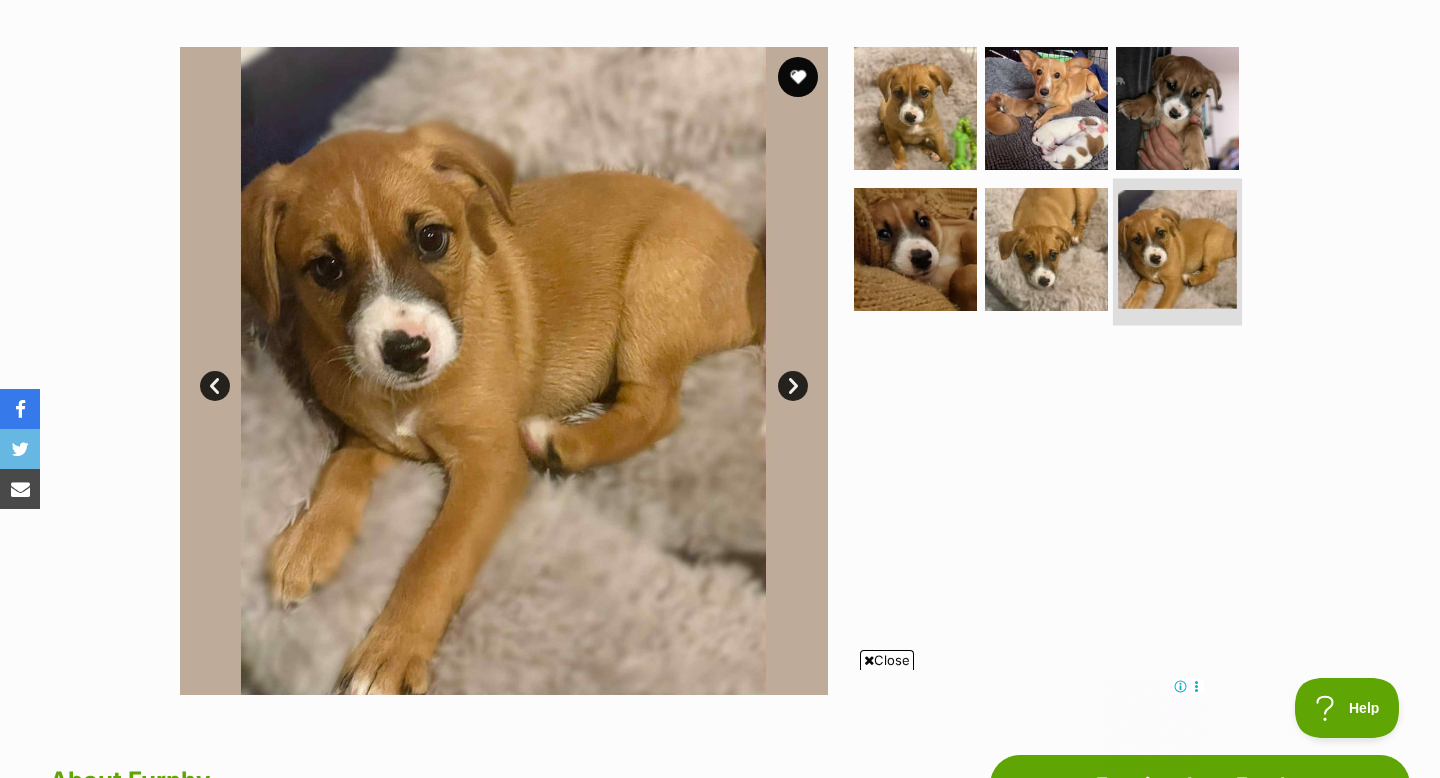 scroll, scrollTop: 371, scrollLeft: 0, axis: vertical 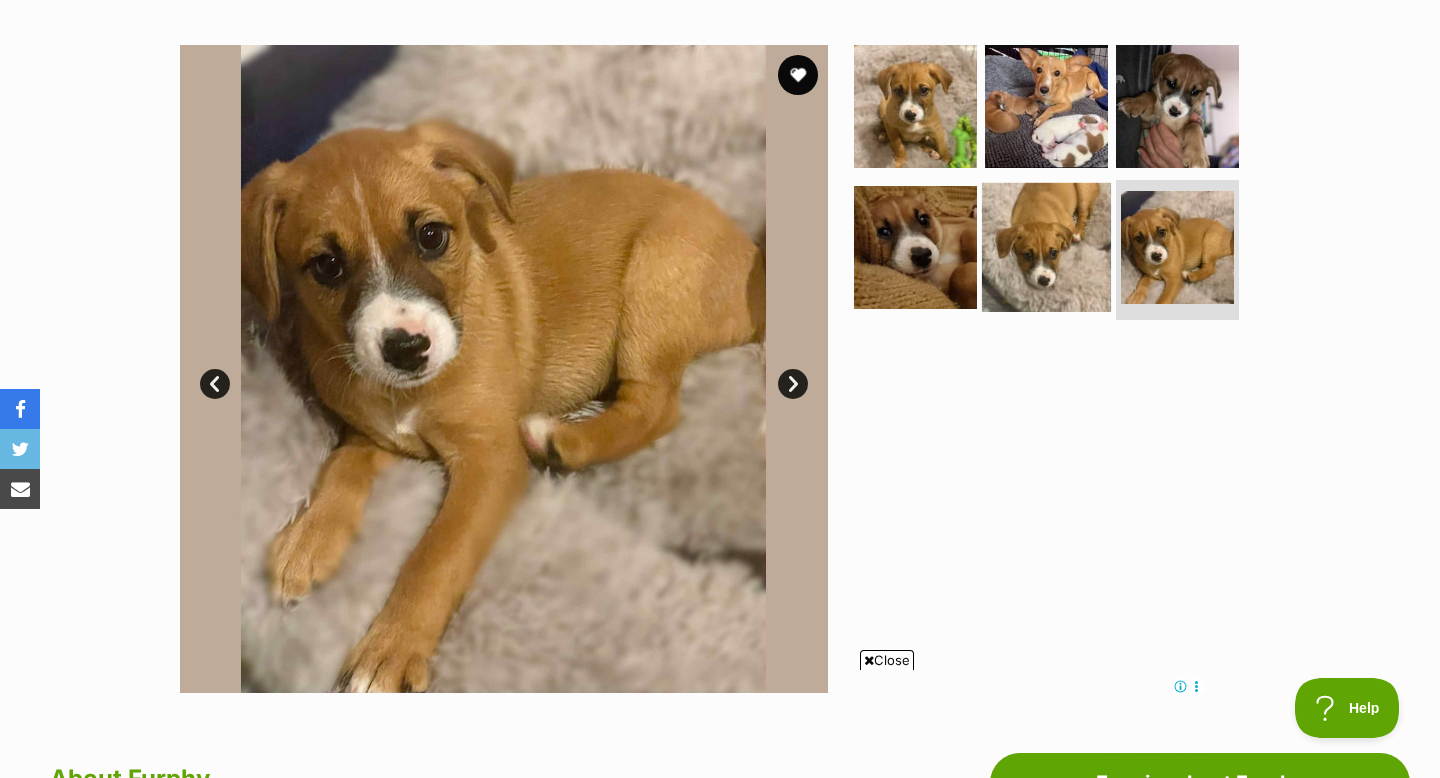 click at bounding box center [1046, 247] 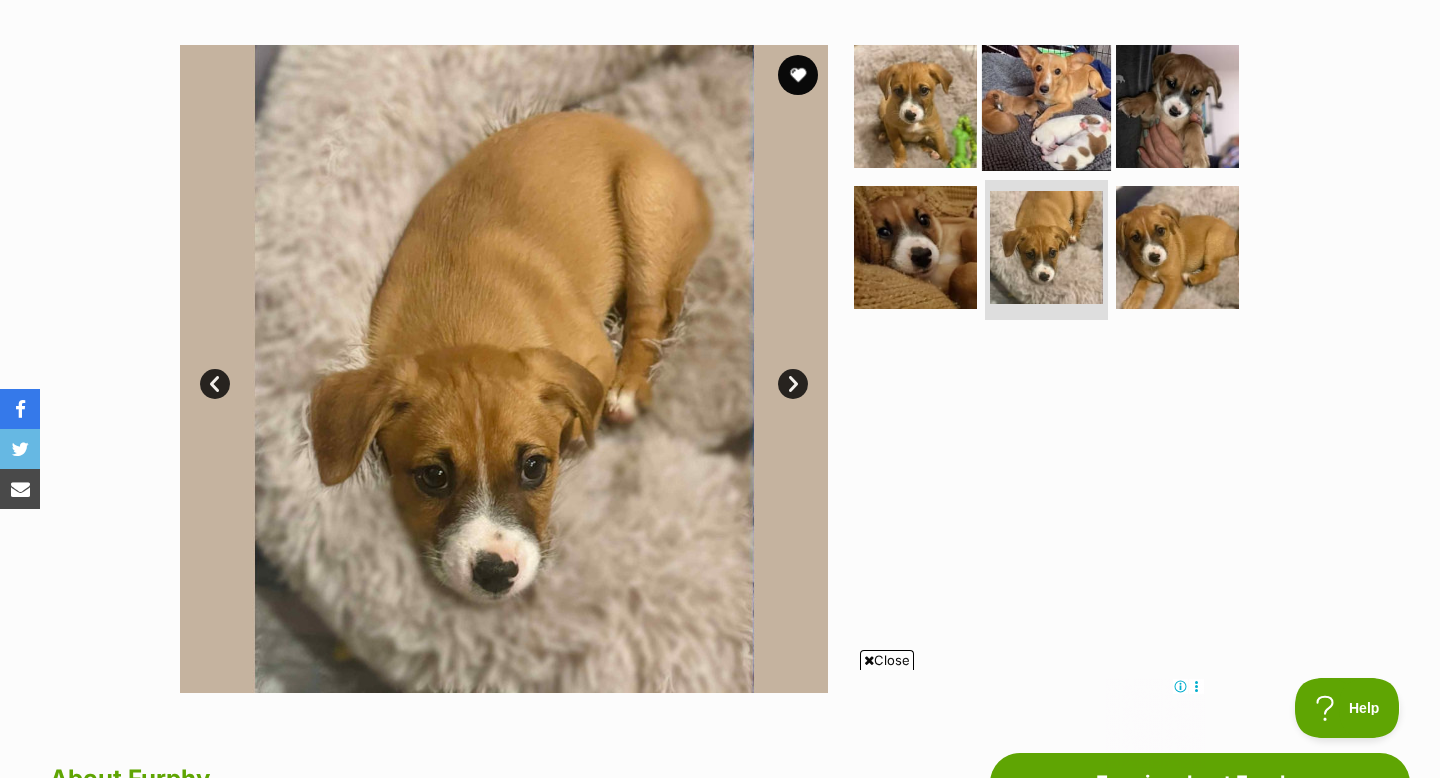 click at bounding box center (1046, 105) 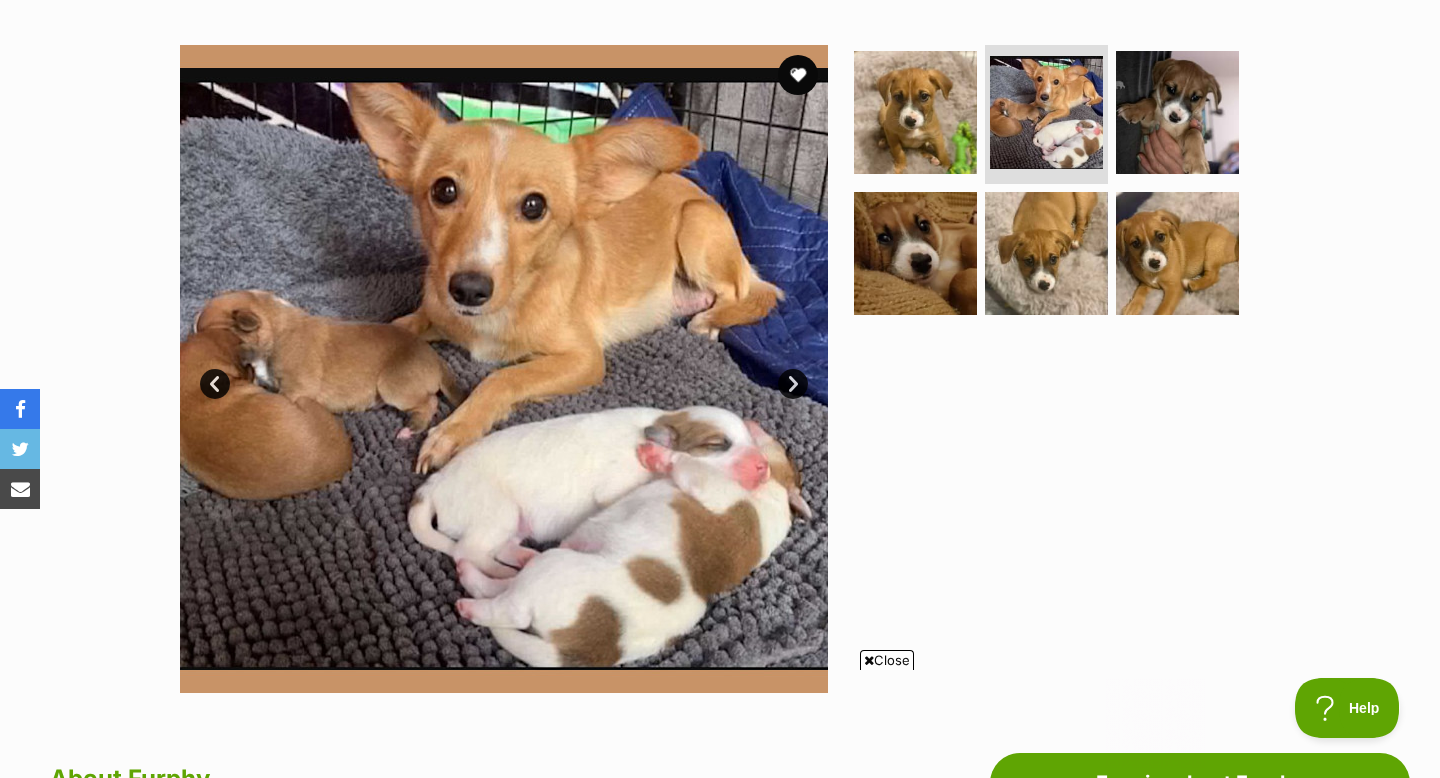 scroll, scrollTop: 0, scrollLeft: 0, axis: both 